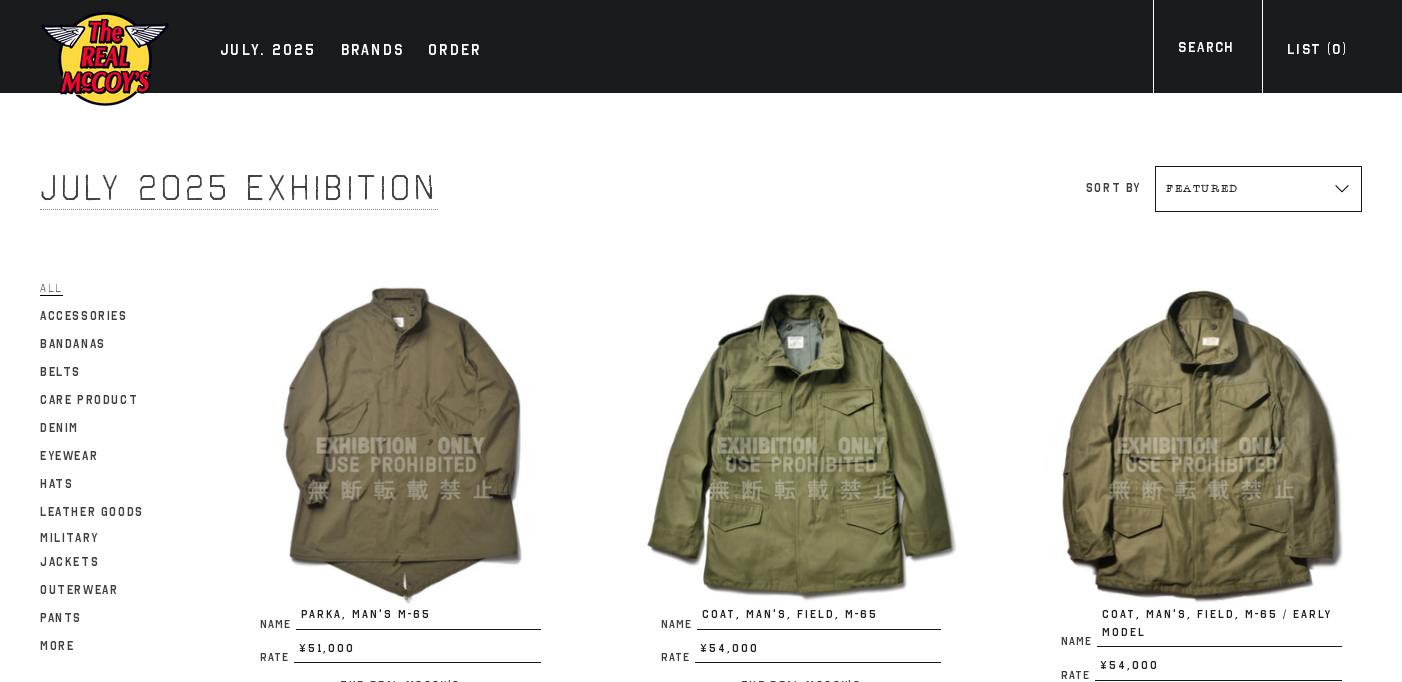 scroll, scrollTop: 2598, scrollLeft: 0, axis: vertical 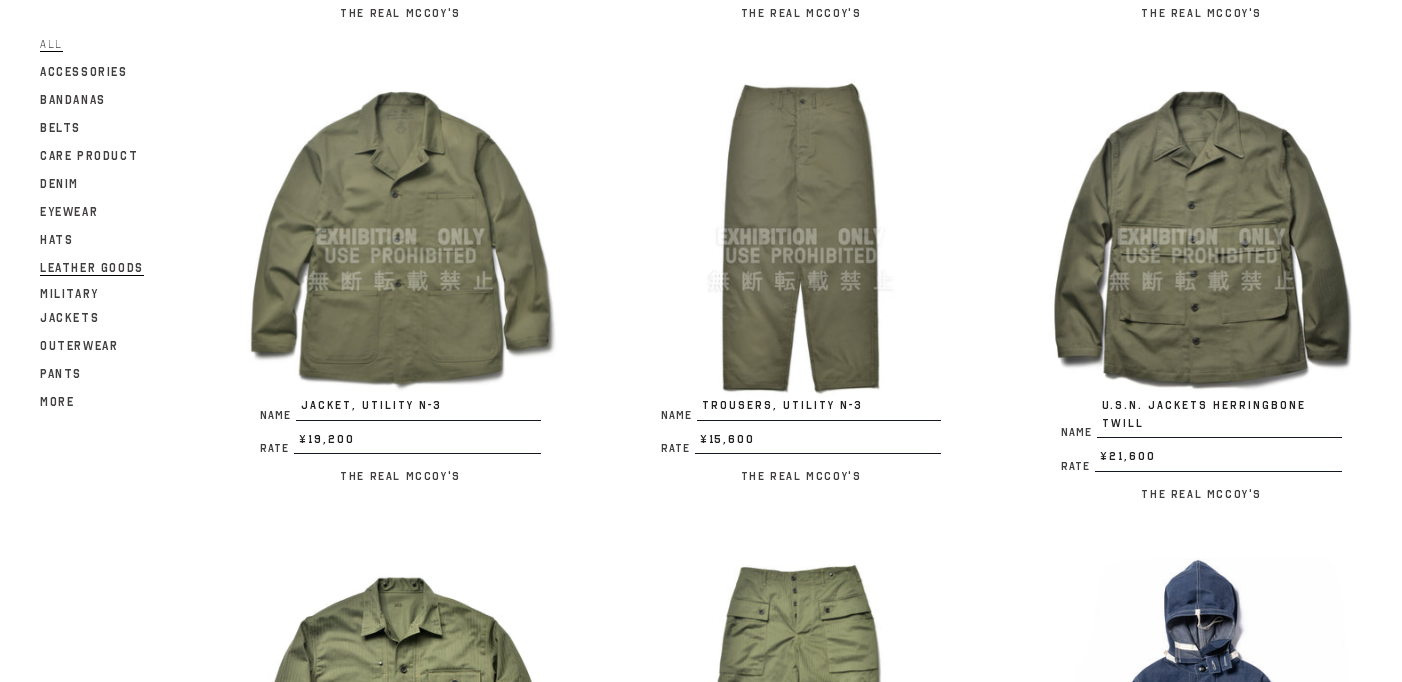 click on "Leather Goods" at bounding box center [92, 268] 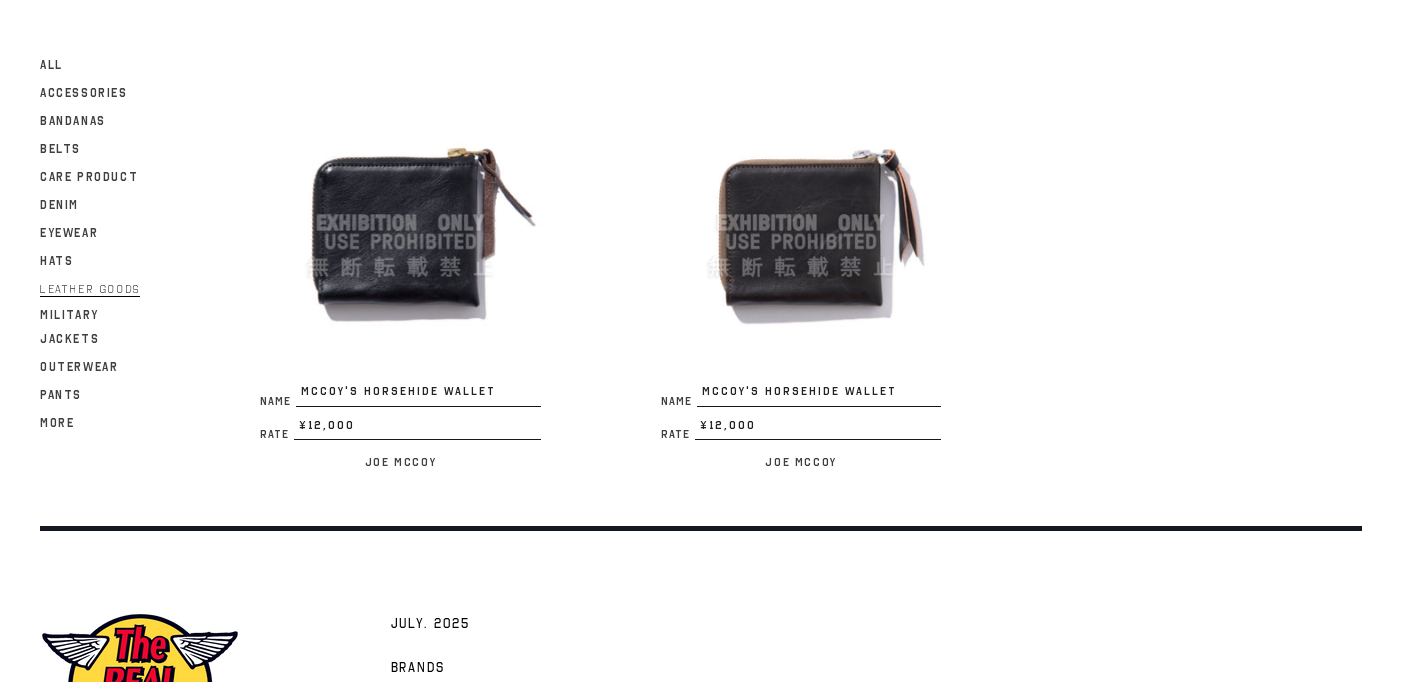 scroll, scrollTop: 112, scrollLeft: 0, axis: vertical 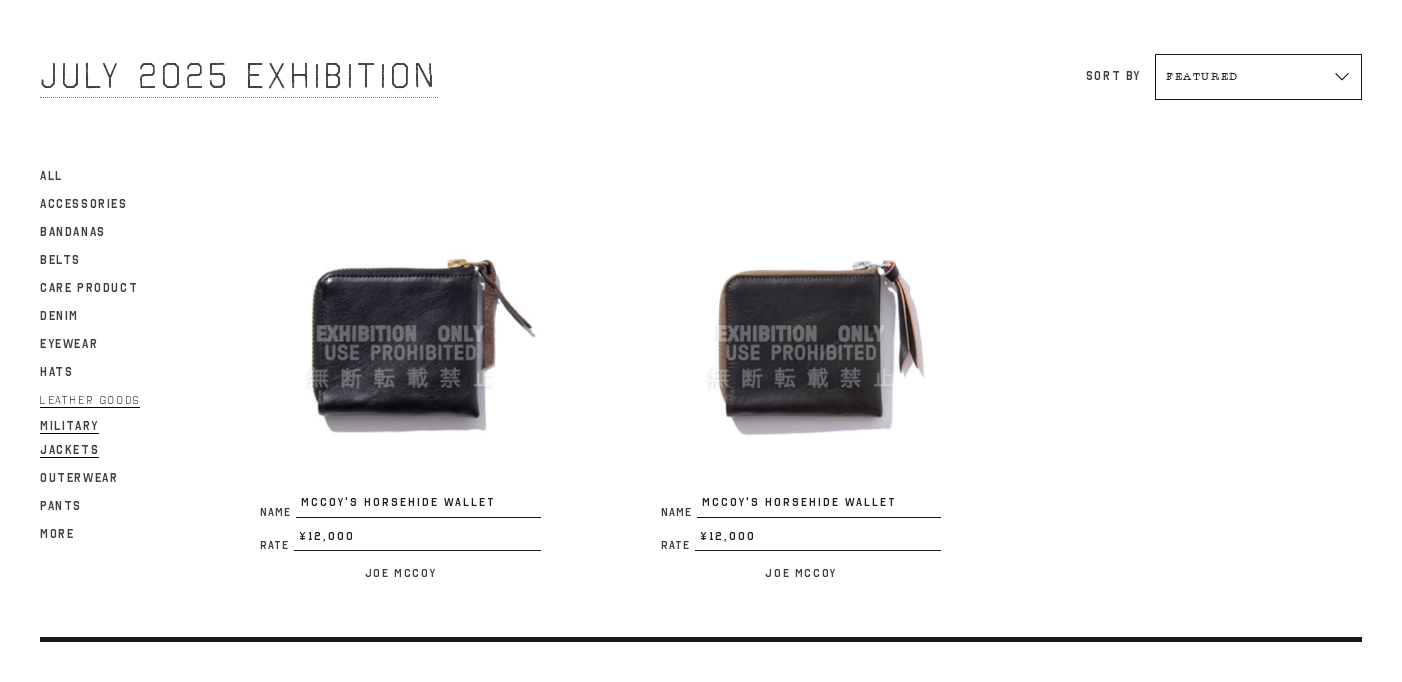 click on "Military Jackets" at bounding box center (69, 438) 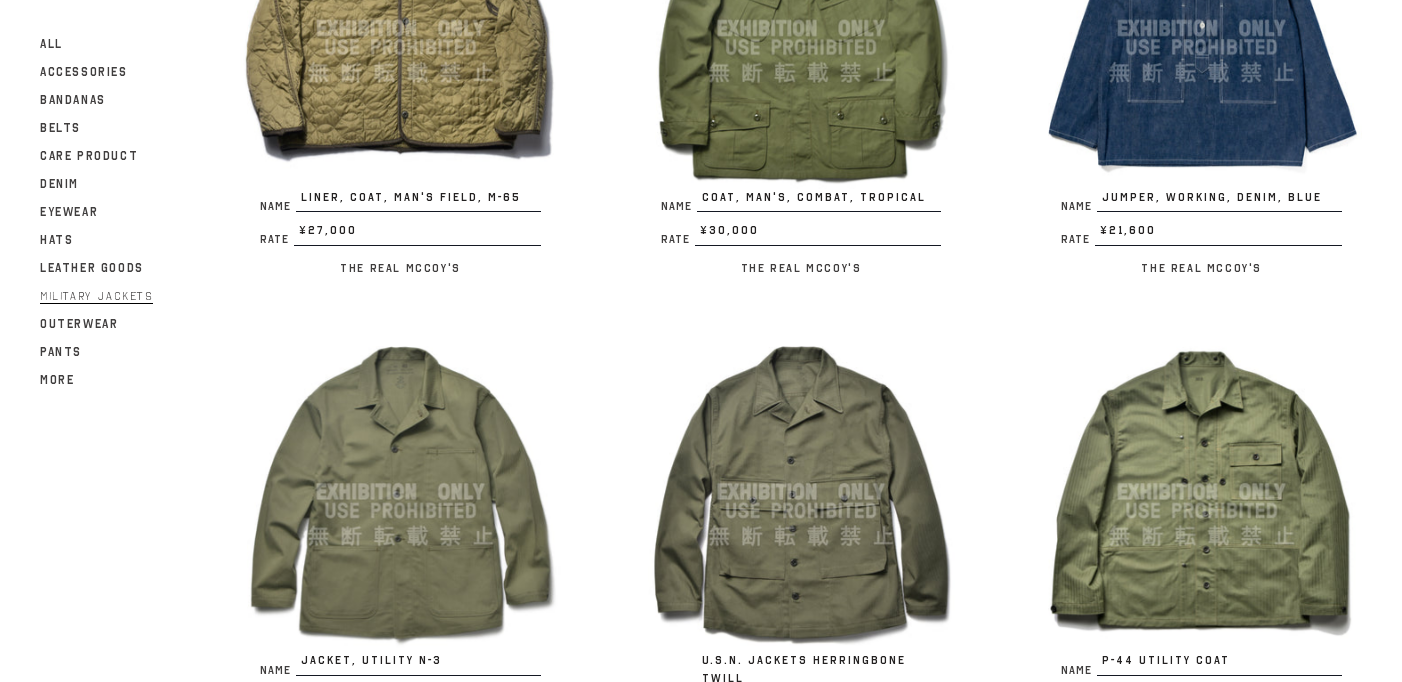 scroll, scrollTop: 555, scrollLeft: 0, axis: vertical 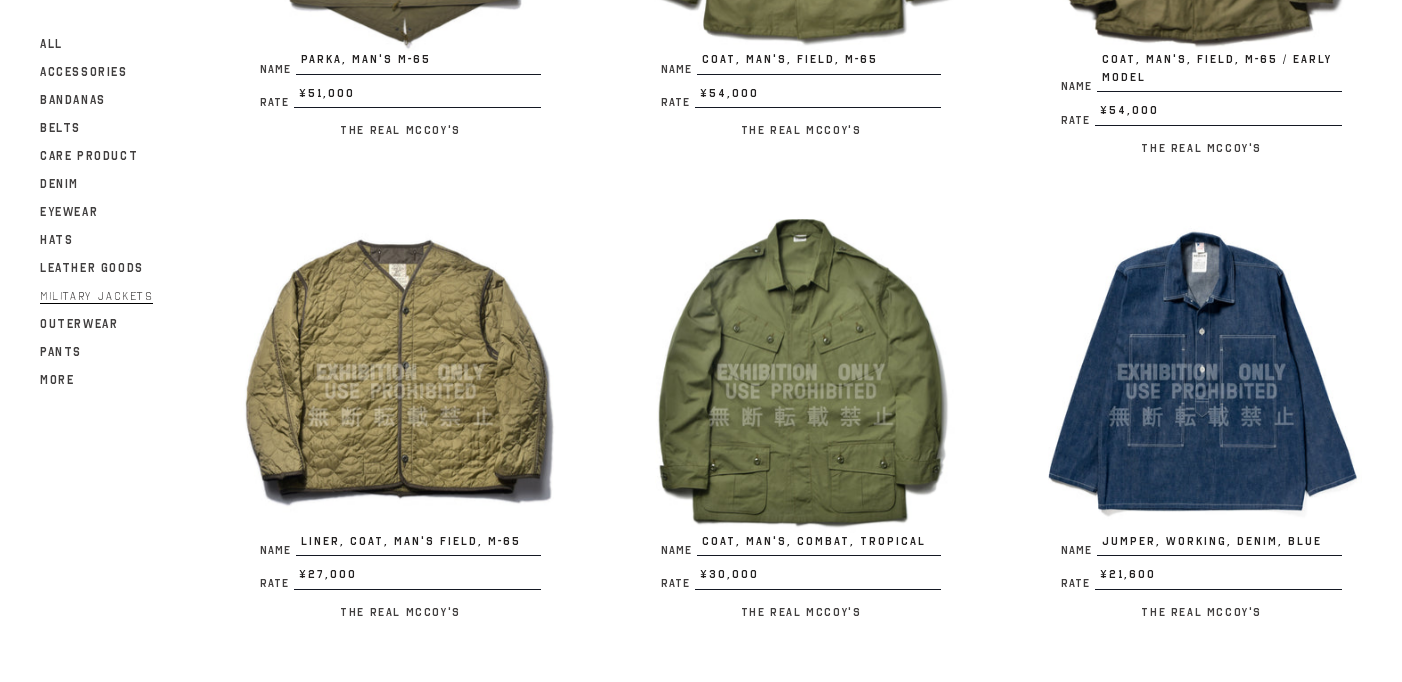 click on "All" at bounding box center (100, 43) 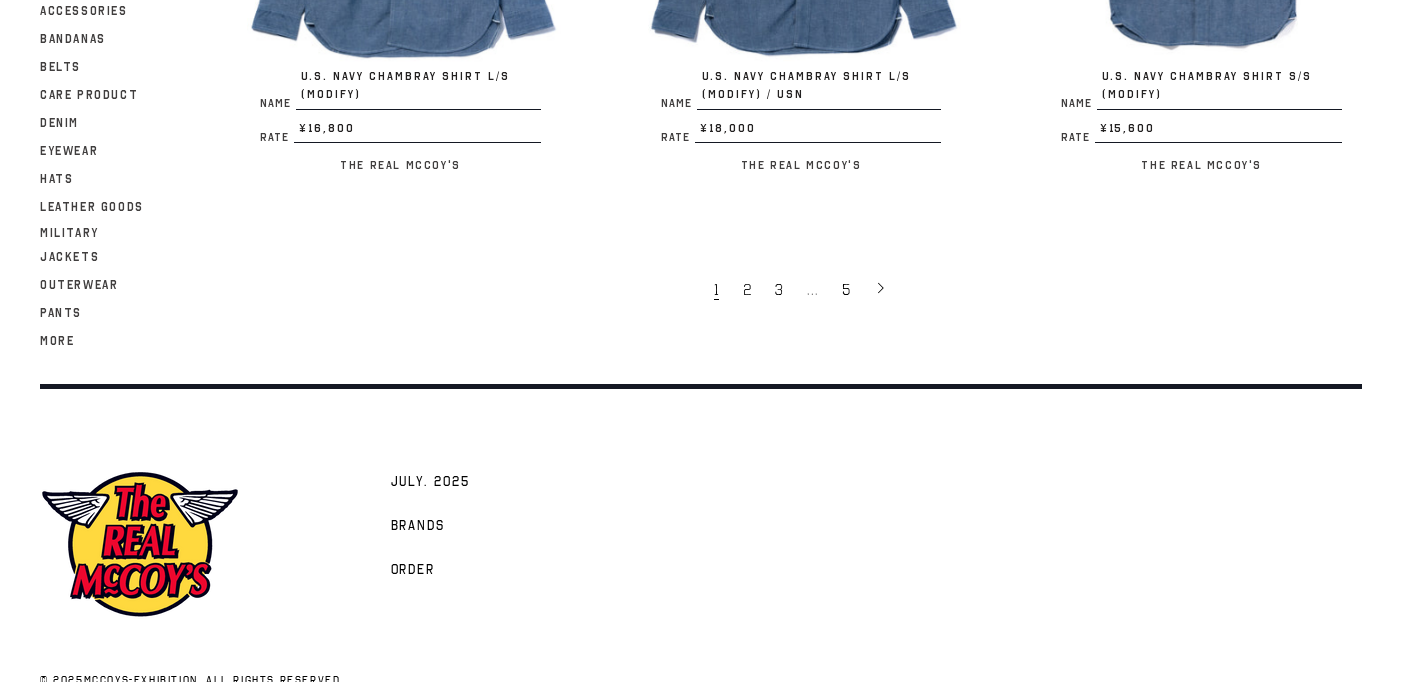 scroll, scrollTop: 3899, scrollLeft: 0, axis: vertical 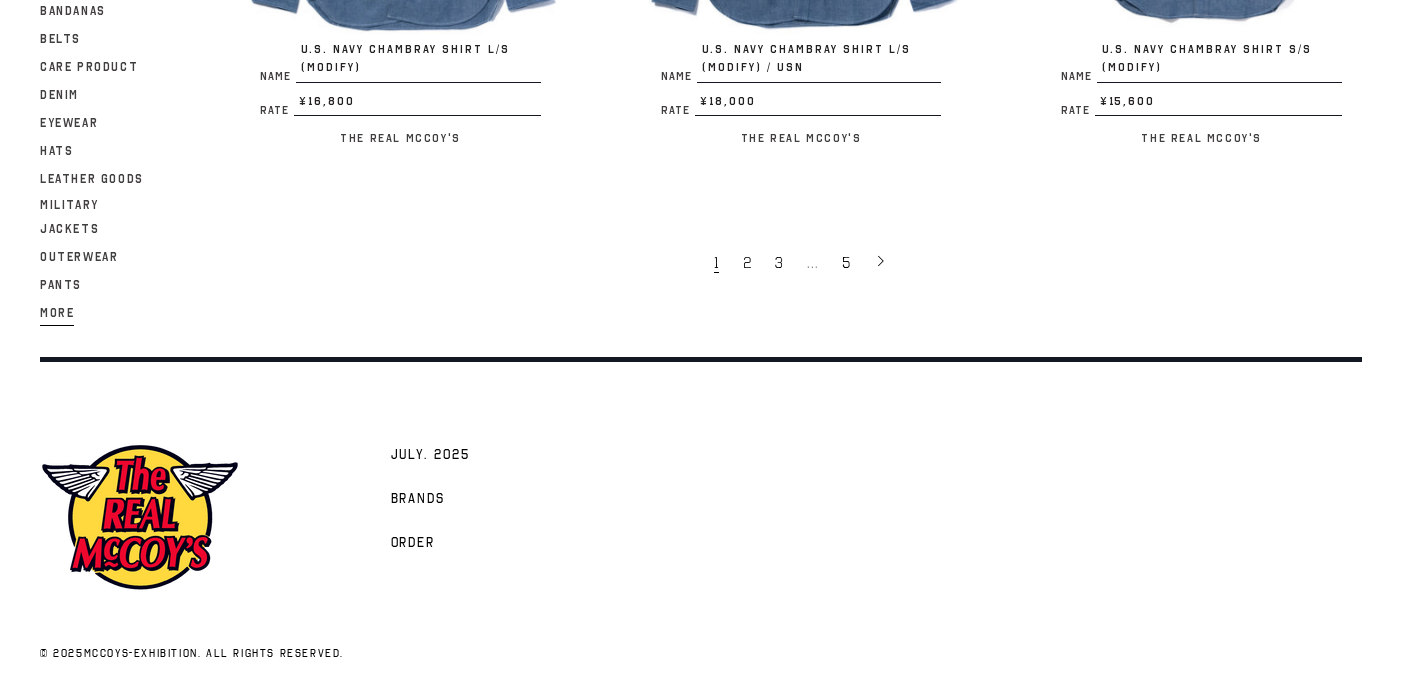 click on "More" at bounding box center (57, 312) 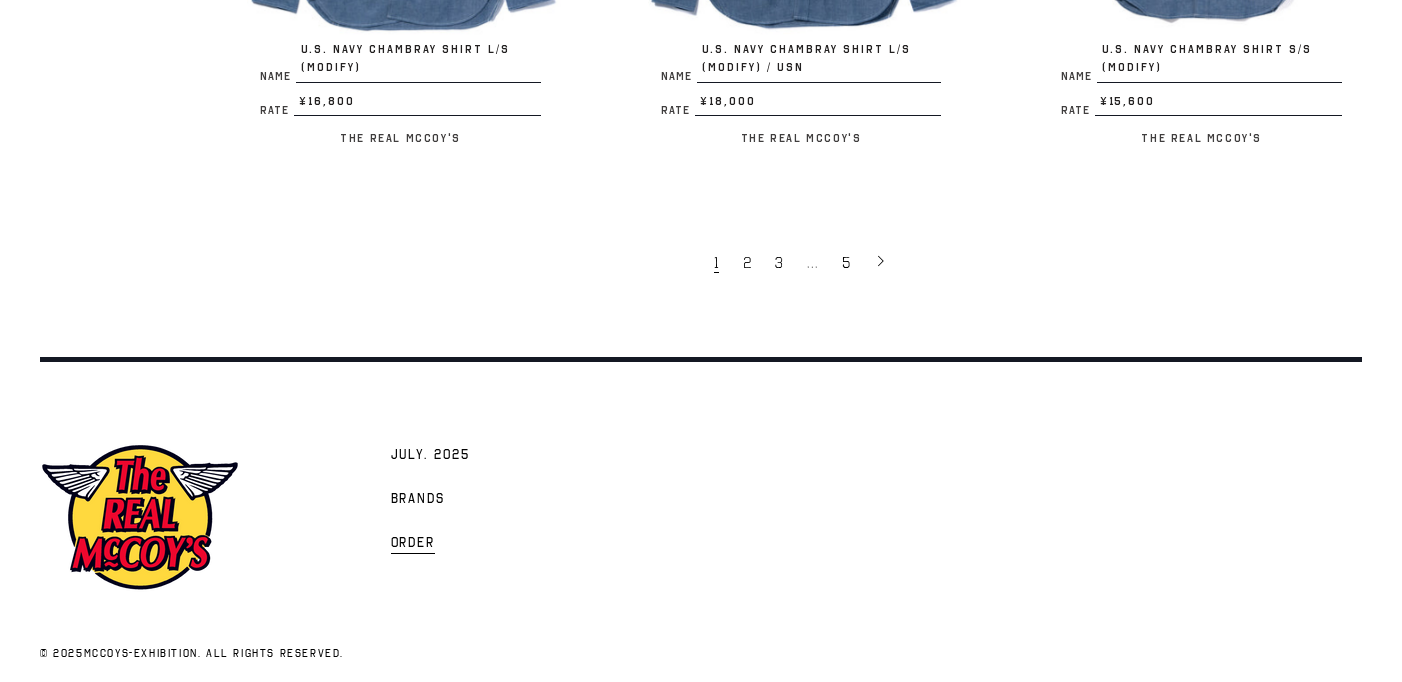 click on "Order" at bounding box center [413, 544] 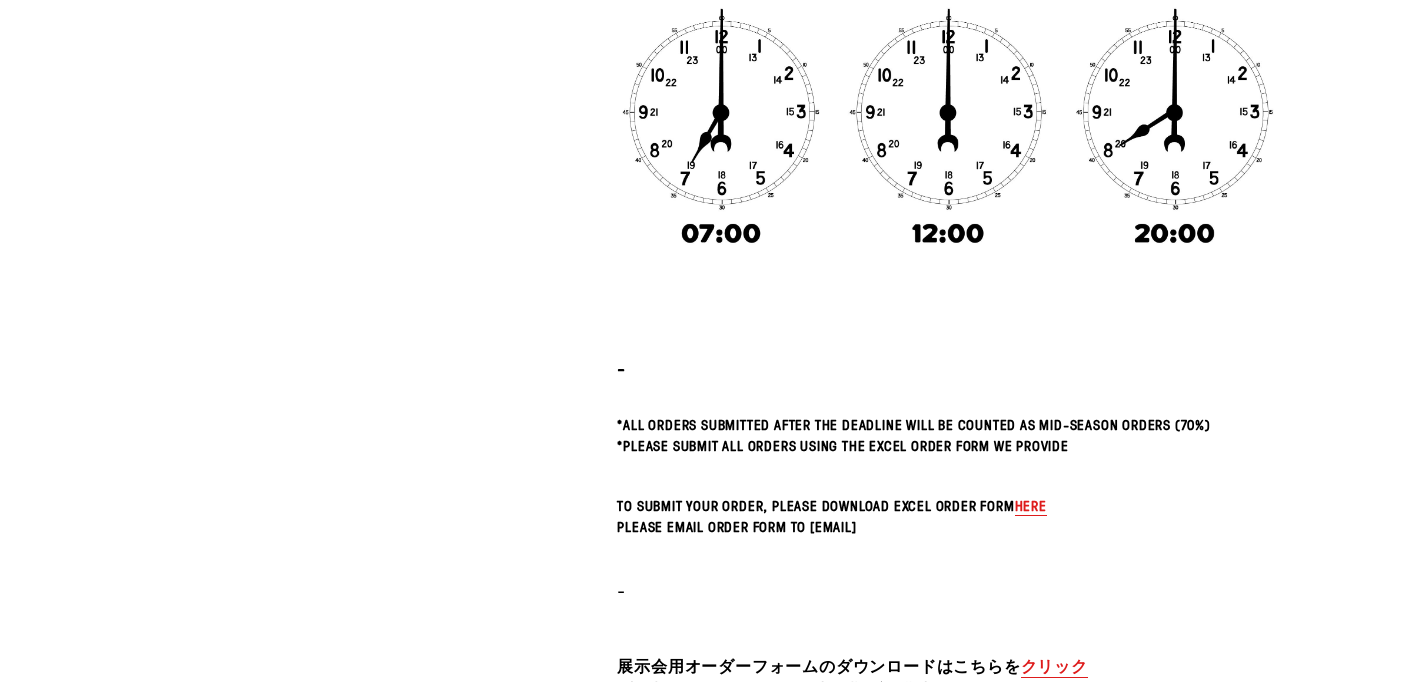 scroll, scrollTop: 0, scrollLeft: 0, axis: both 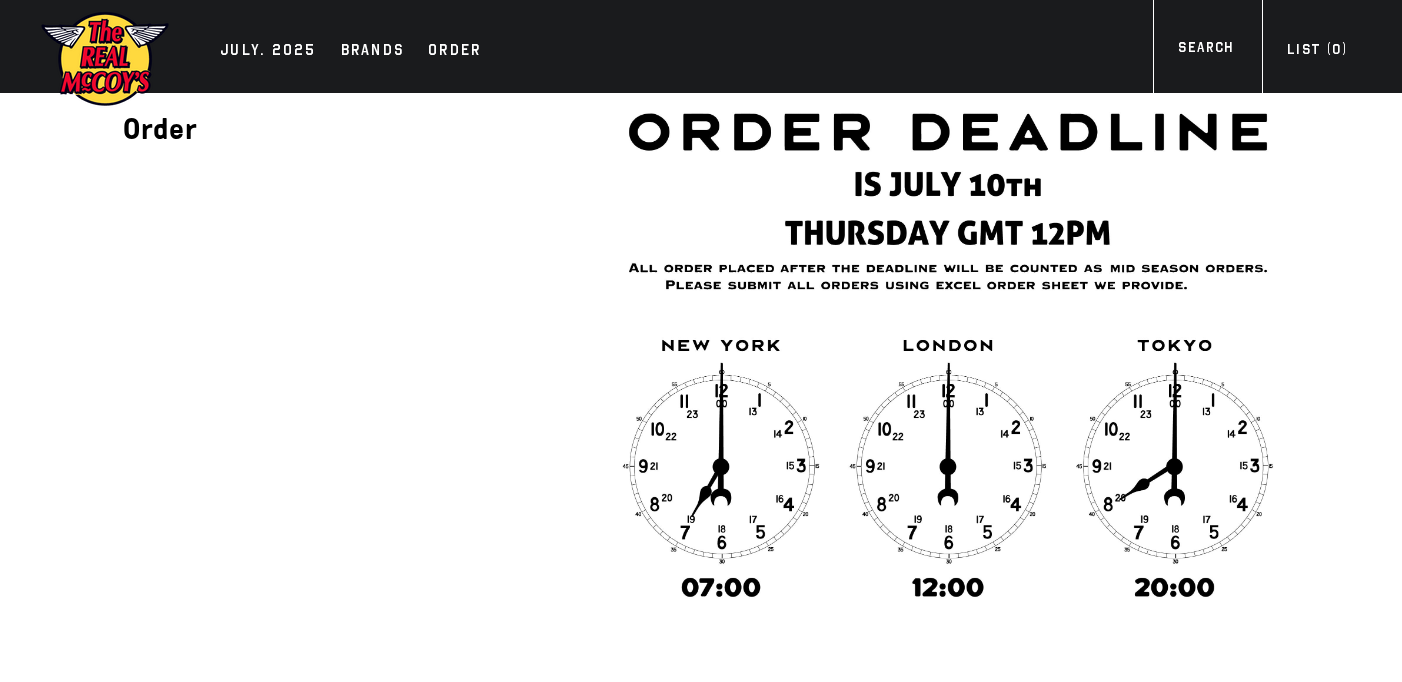 click on "Brands" at bounding box center [373, 52] 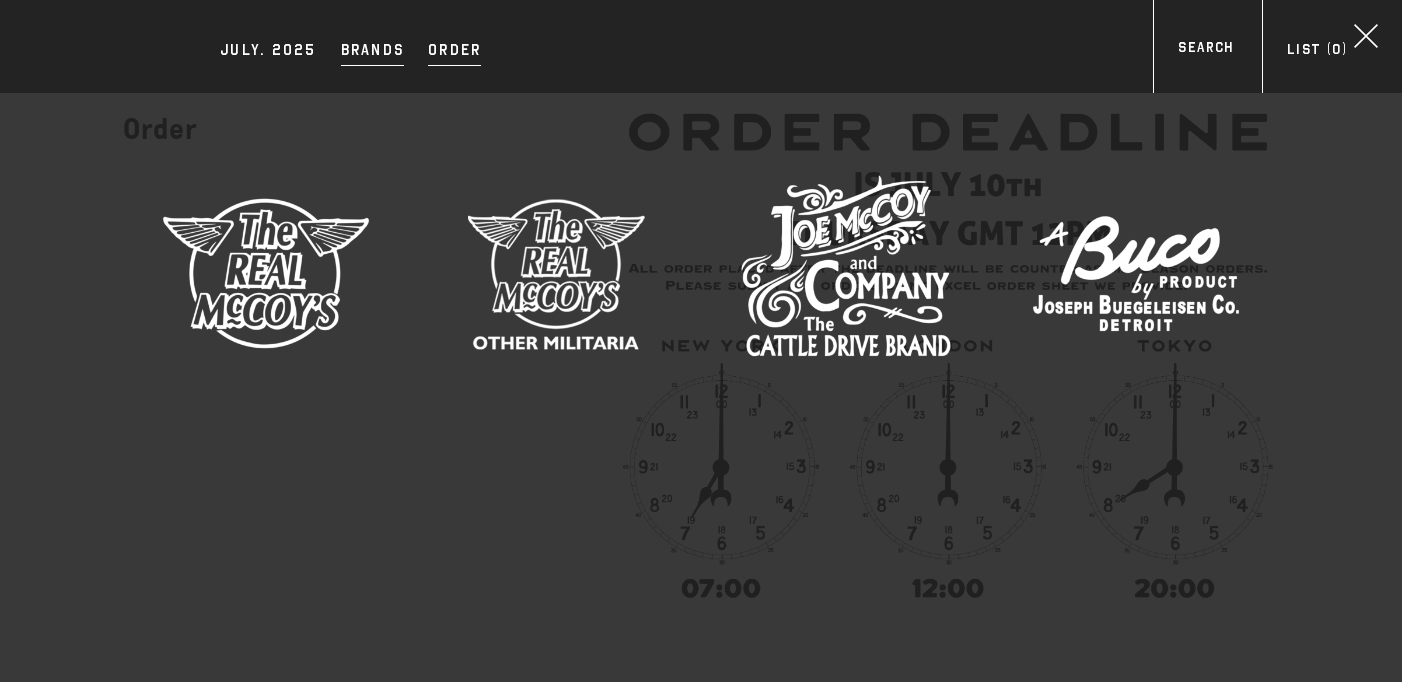 click on "Order" at bounding box center (454, 52) 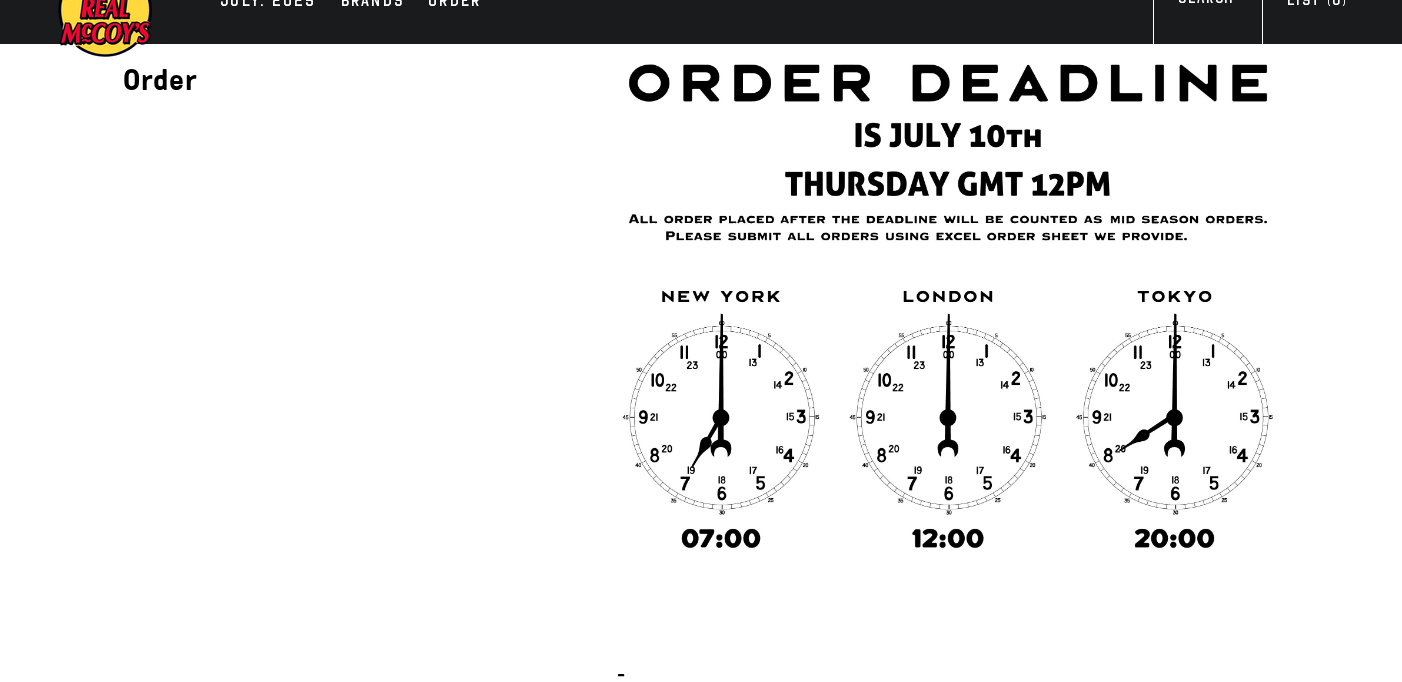 scroll, scrollTop: 0, scrollLeft: 0, axis: both 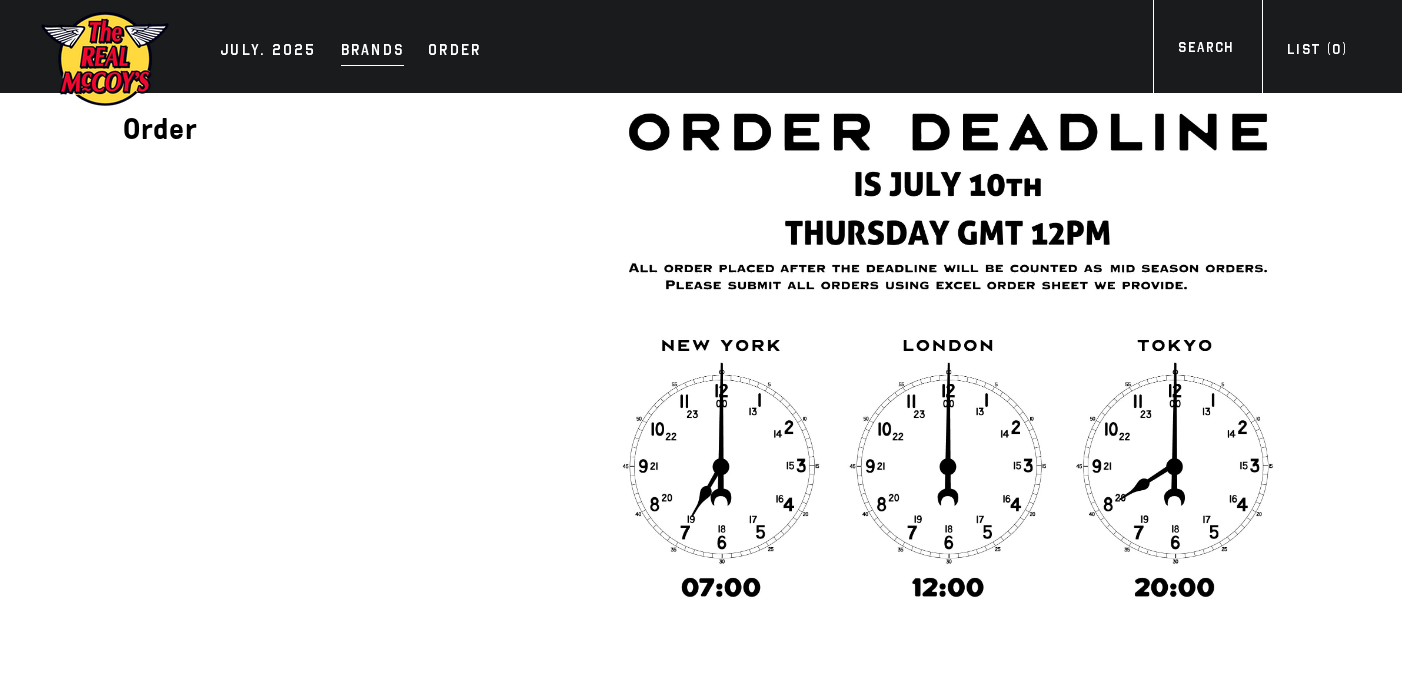 click on "Brands" at bounding box center [373, 52] 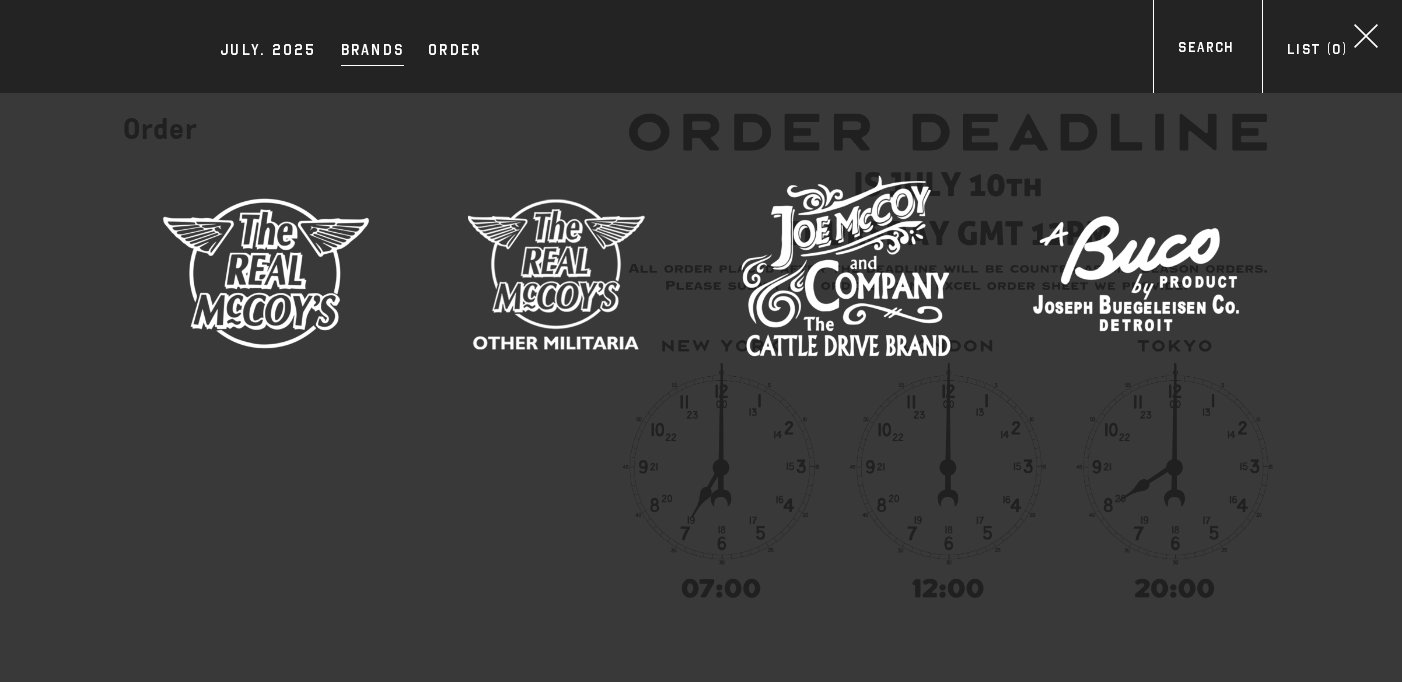 click on "JULY. 2025
Brands
Order
More" at bounding box center [701, 46] 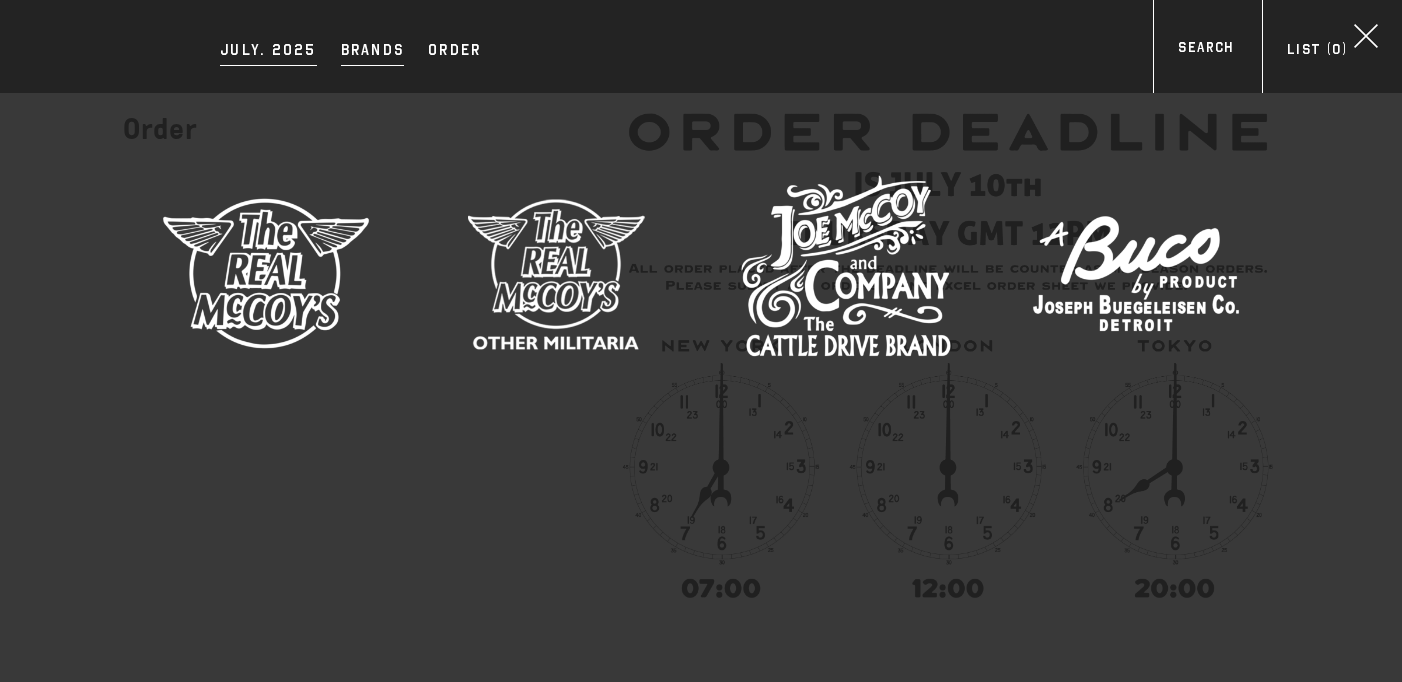 click on "JULY. 2025" at bounding box center [268, 52] 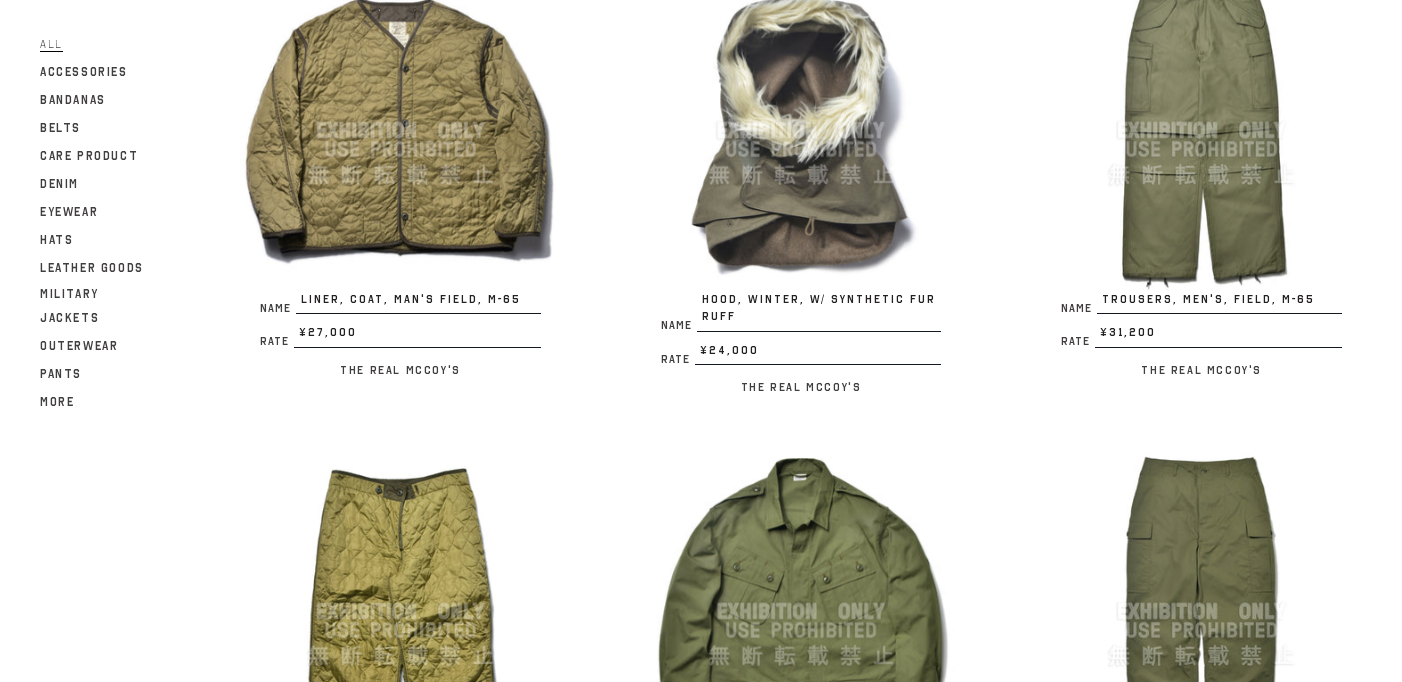scroll, scrollTop: 701, scrollLeft: 0, axis: vertical 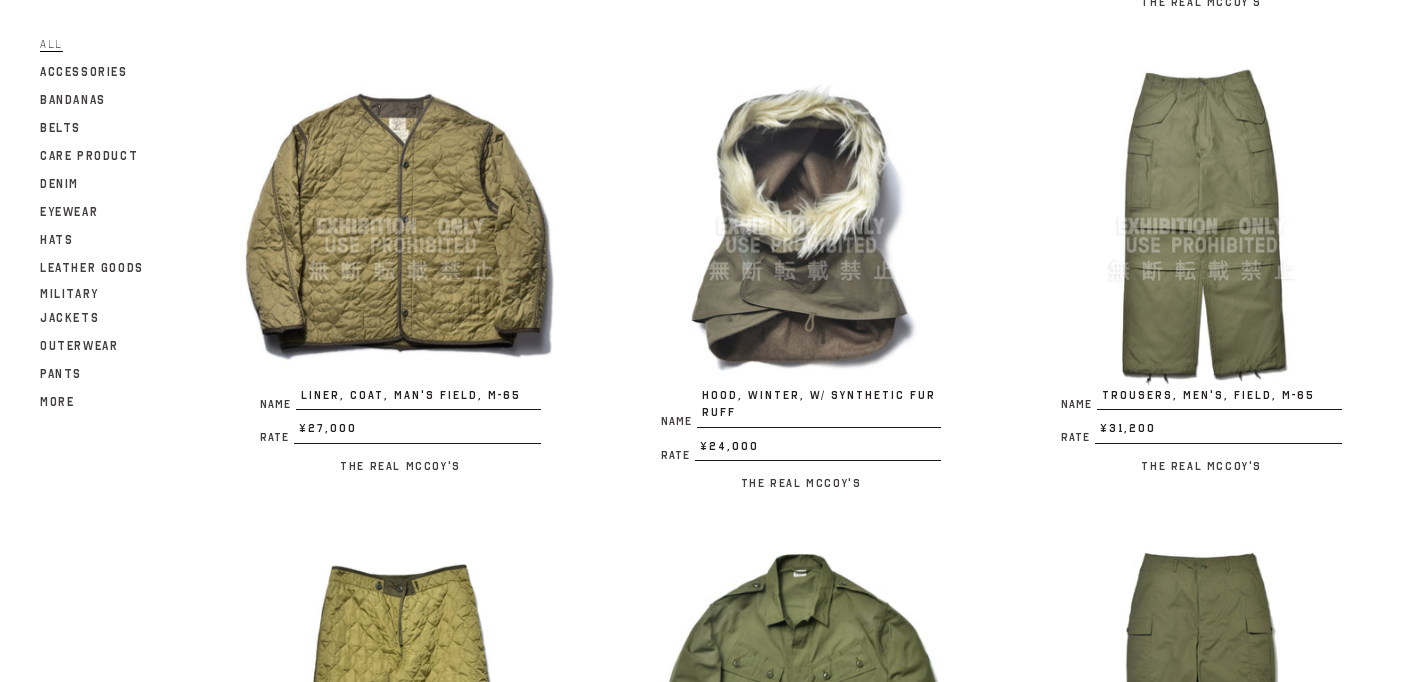 click at bounding box center (1201, 226) 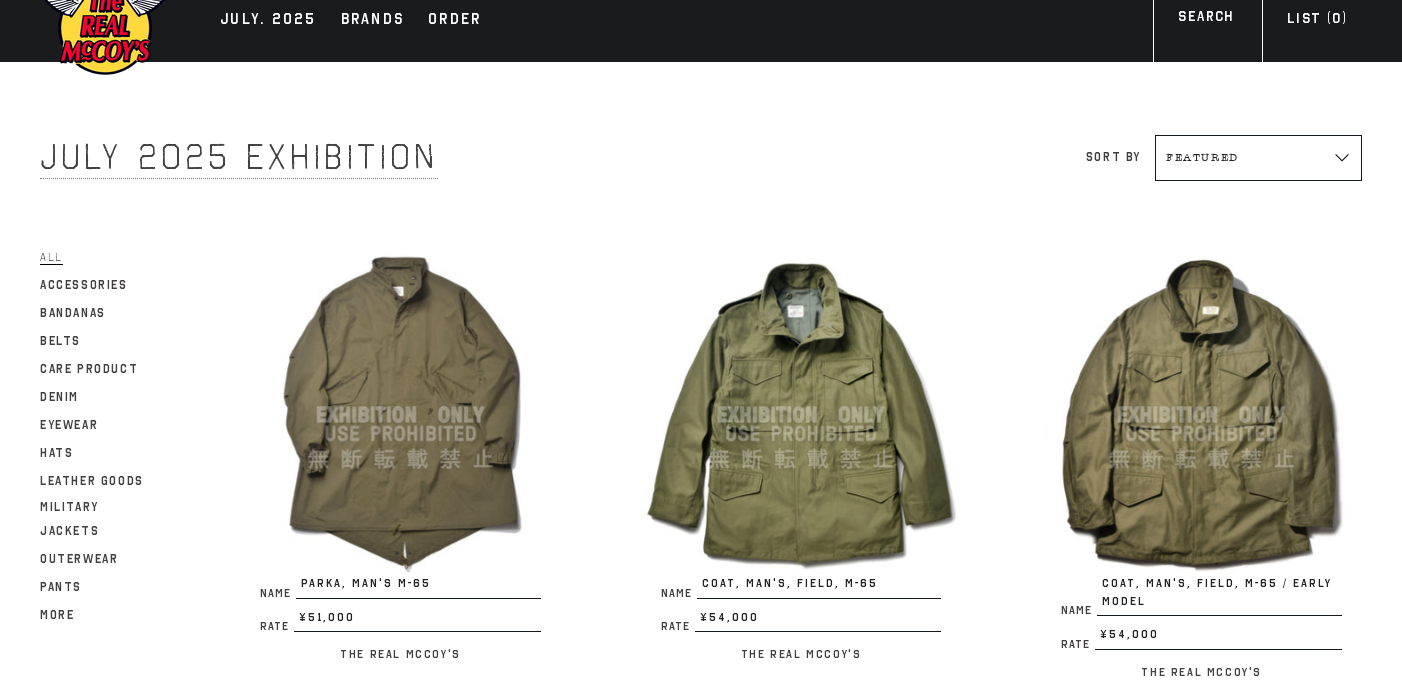 scroll, scrollTop: 0, scrollLeft: 0, axis: both 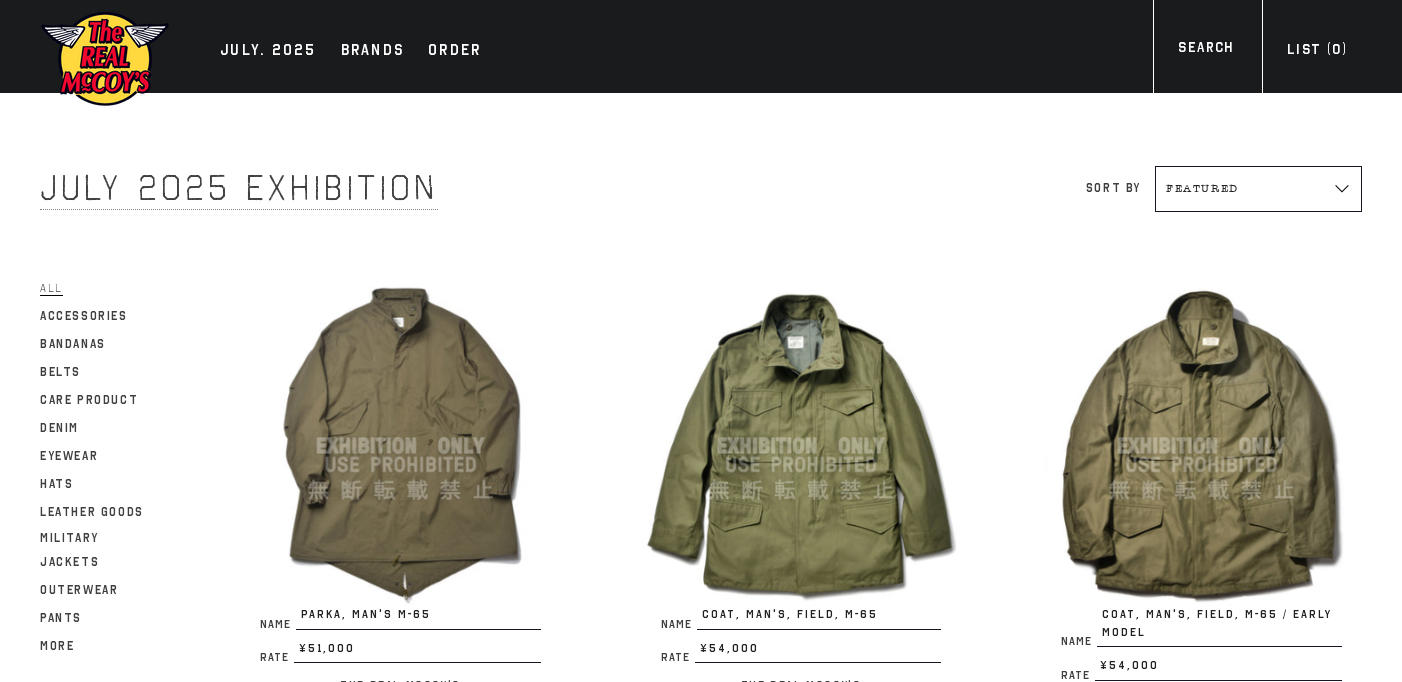 click at bounding box center [400, 446] 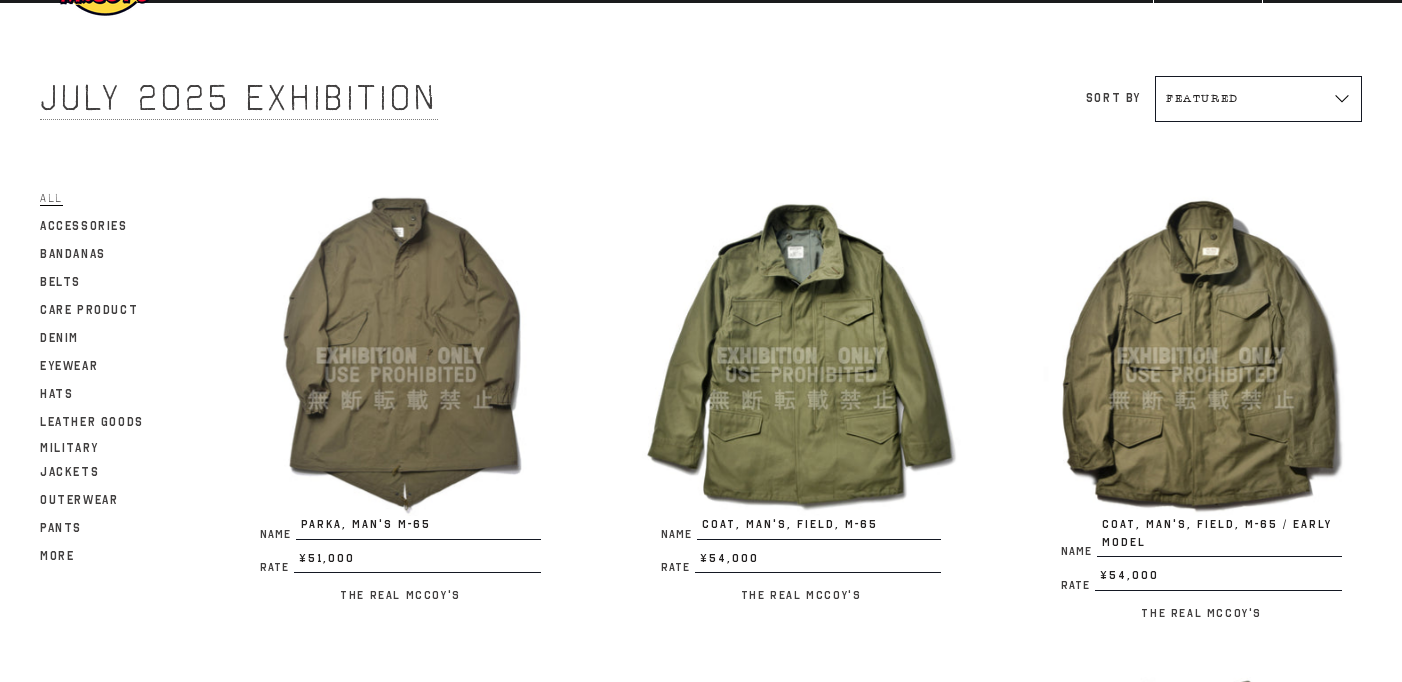 scroll, scrollTop: 100, scrollLeft: 0, axis: vertical 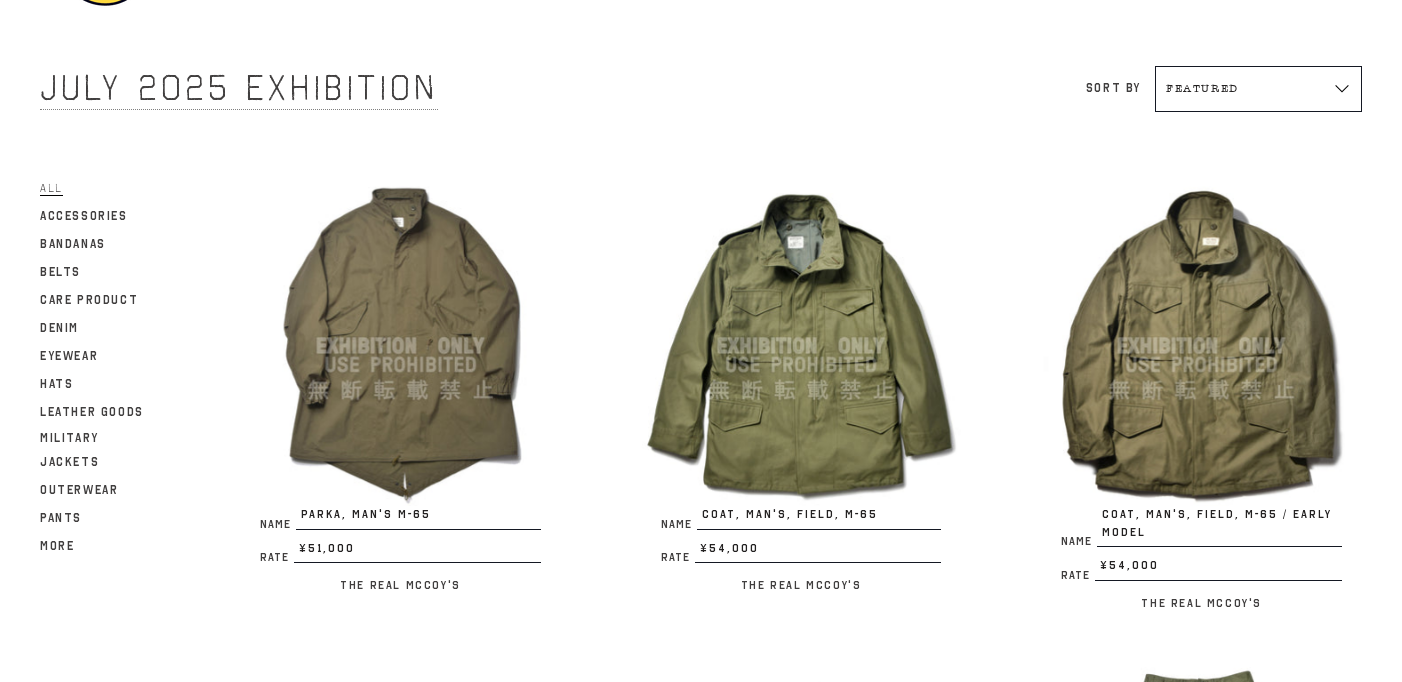 click on "July 2025 Exhibition" at bounding box center (239, 88) 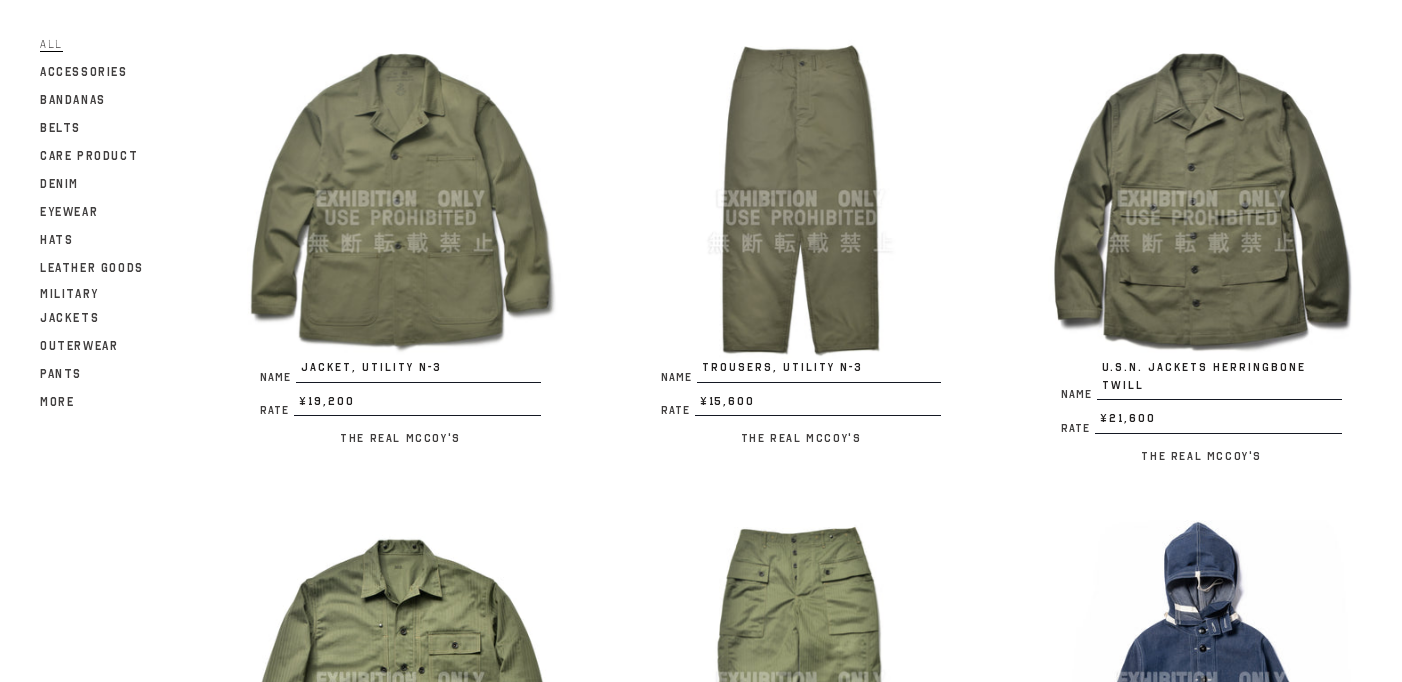 scroll, scrollTop: 2643, scrollLeft: 0, axis: vertical 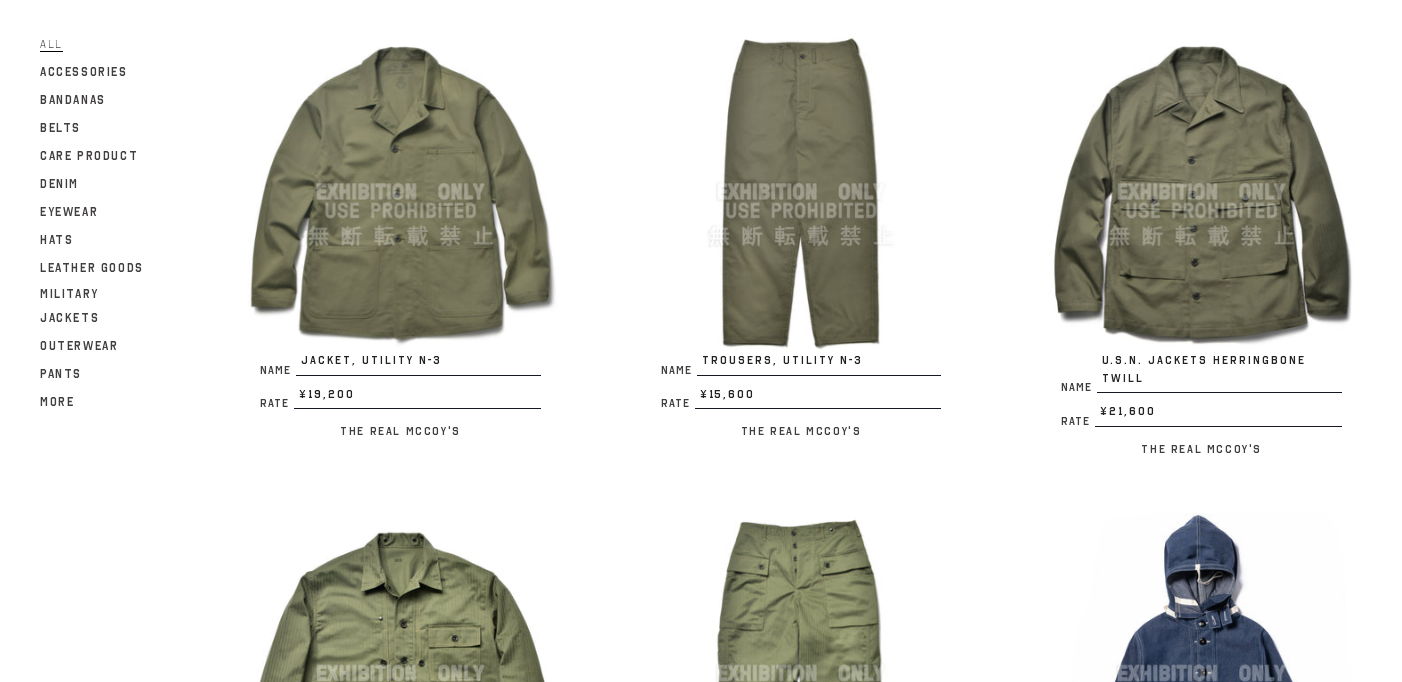 click at bounding box center [801, 192] 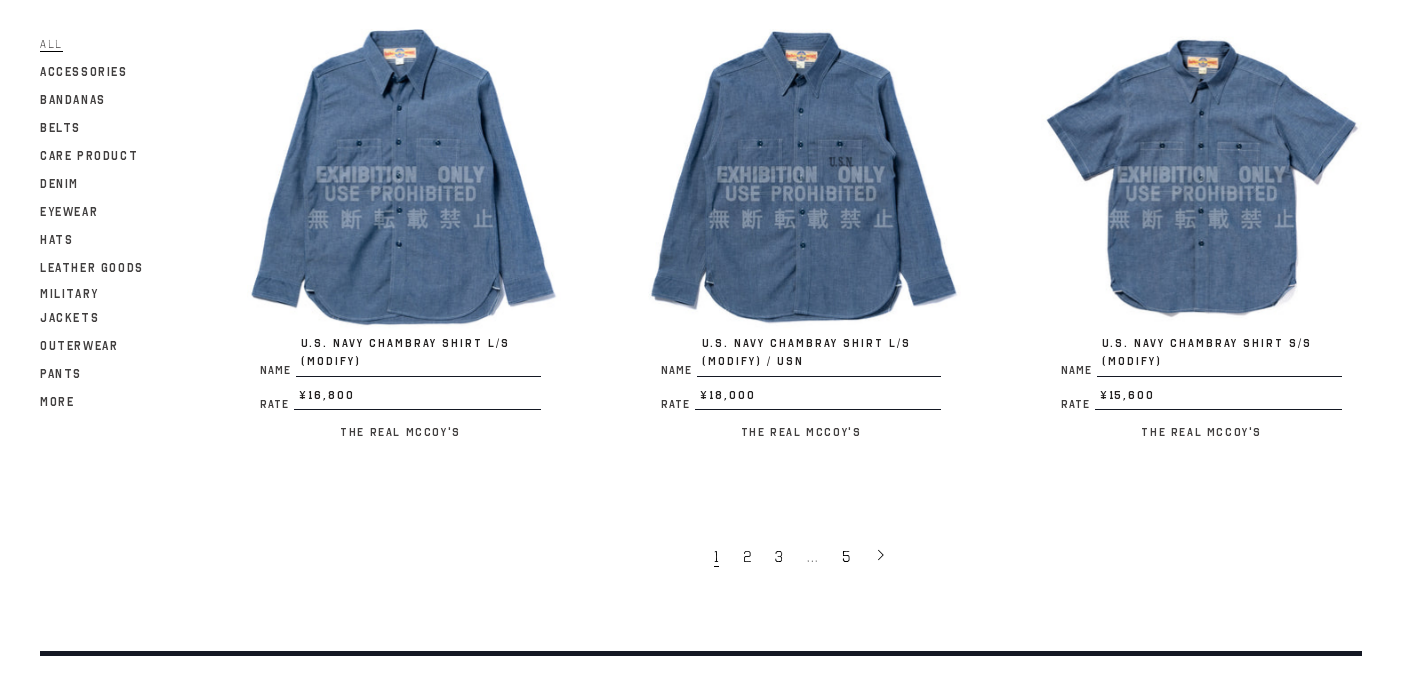 scroll, scrollTop: 3899, scrollLeft: 0, axis: vertical 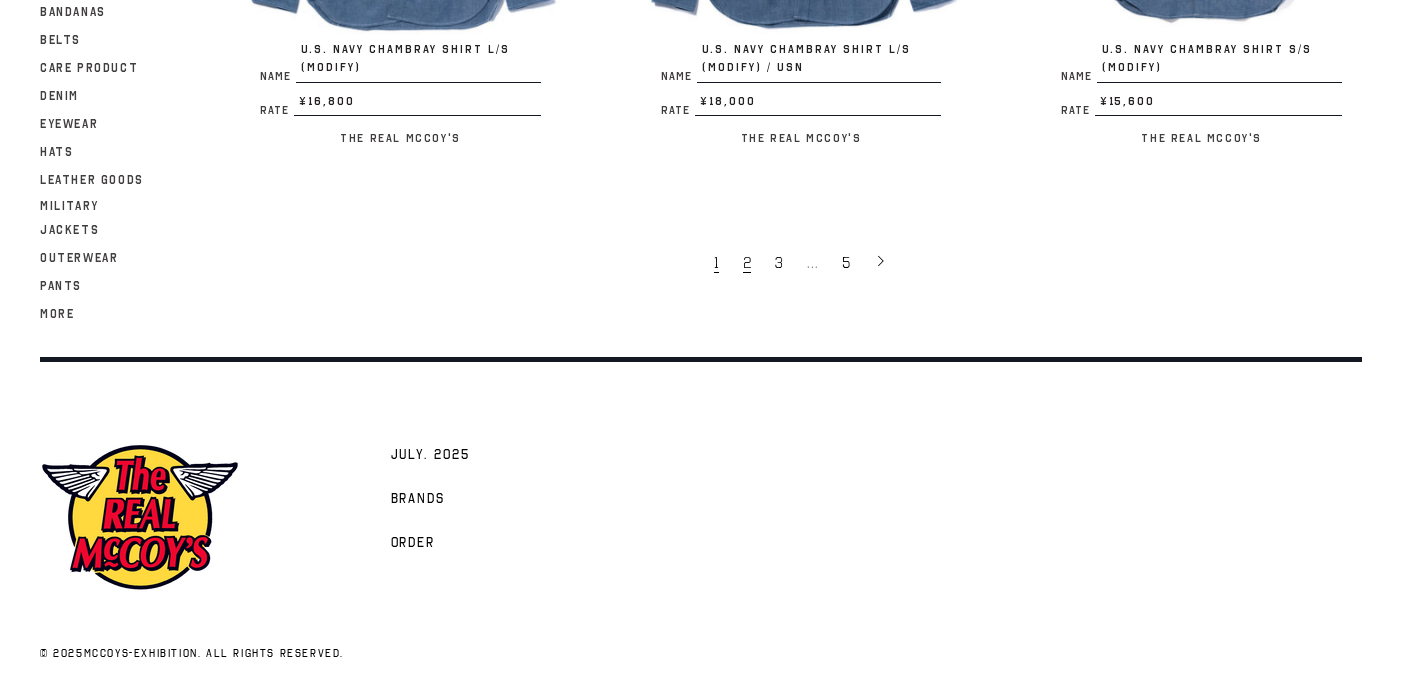 click on "2" at bounding box center (749, 262) 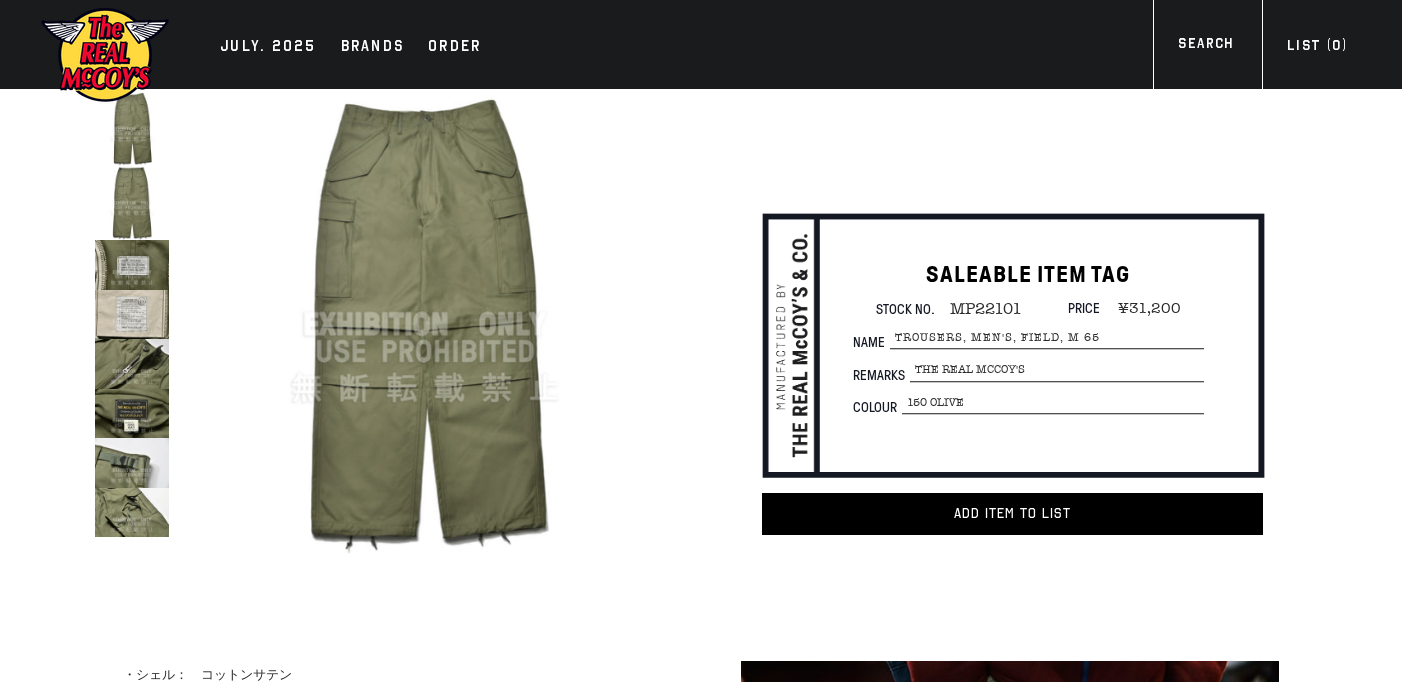 scroll, scrollTop: 0, scrollLeft: 0, axis: both 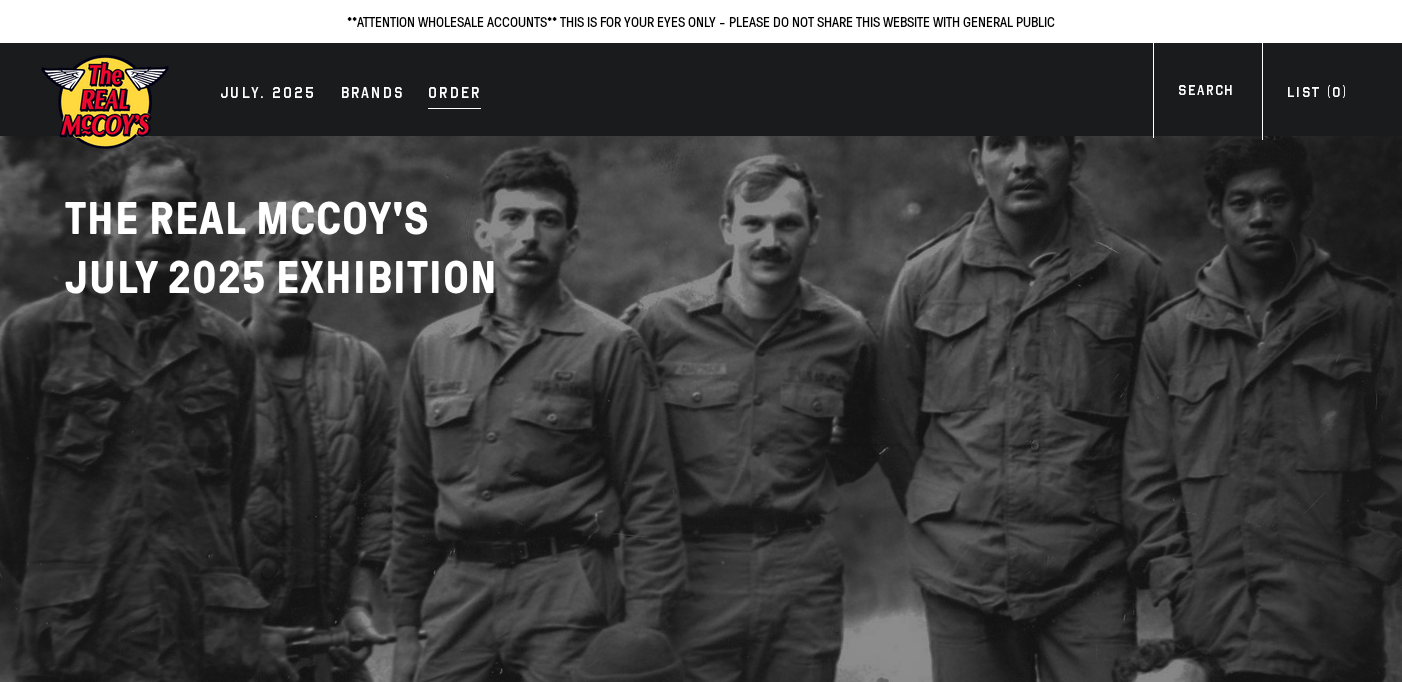 click on "Order" at bounding box center (454, 95) 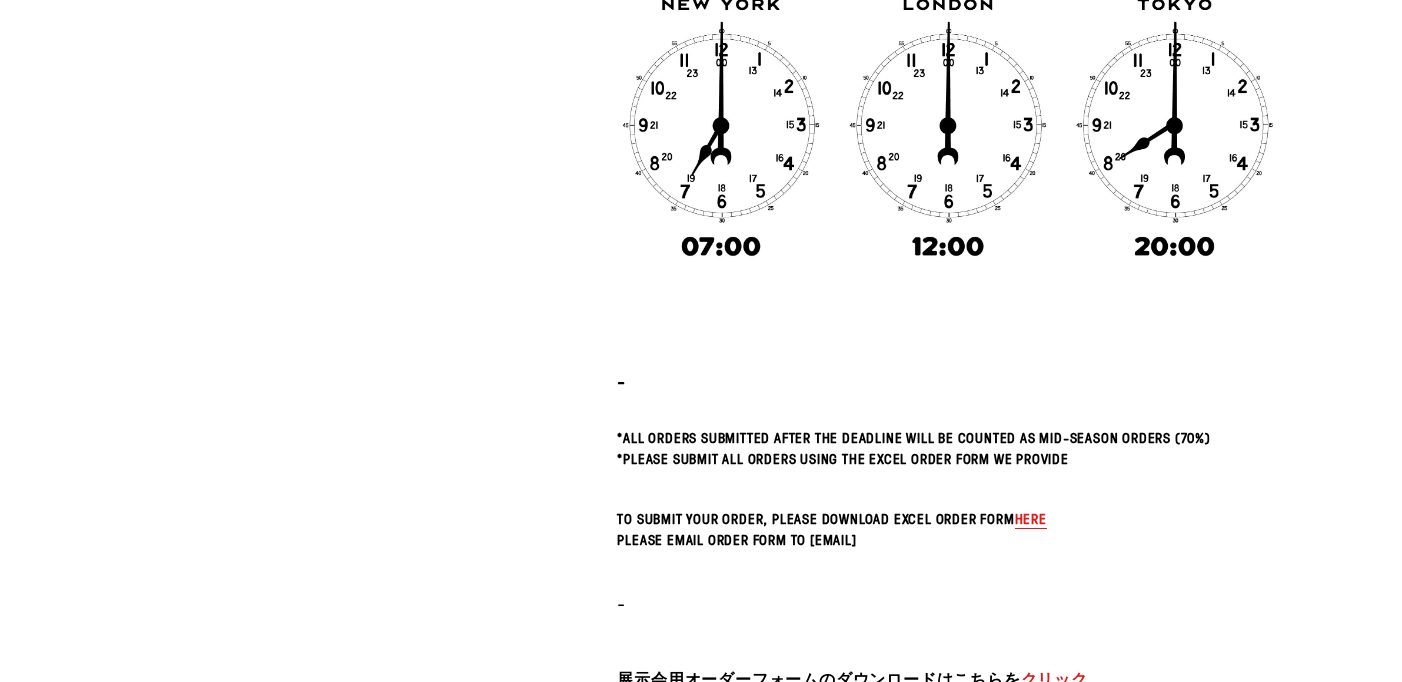 scroll, scrollTop: 769, scrollLeft: 0, axis: vertical 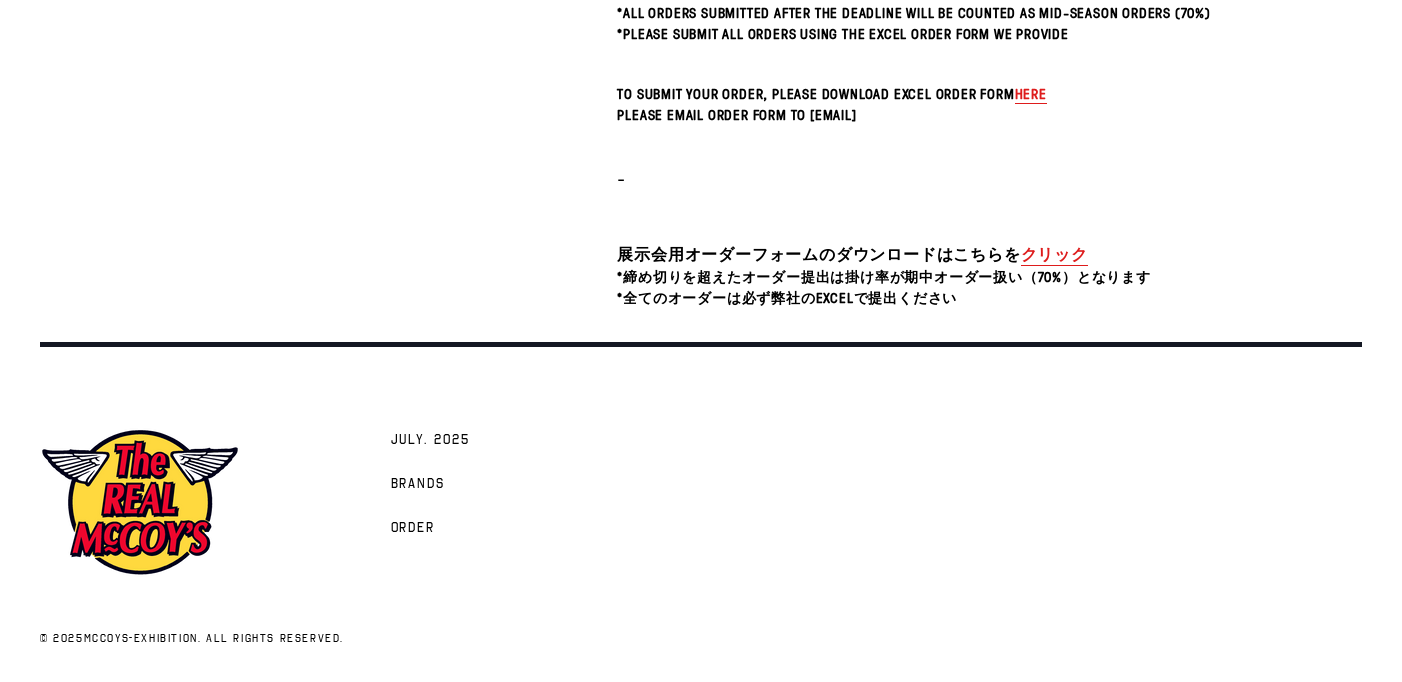 click on "クリック" at bounding box center (1054, 254) 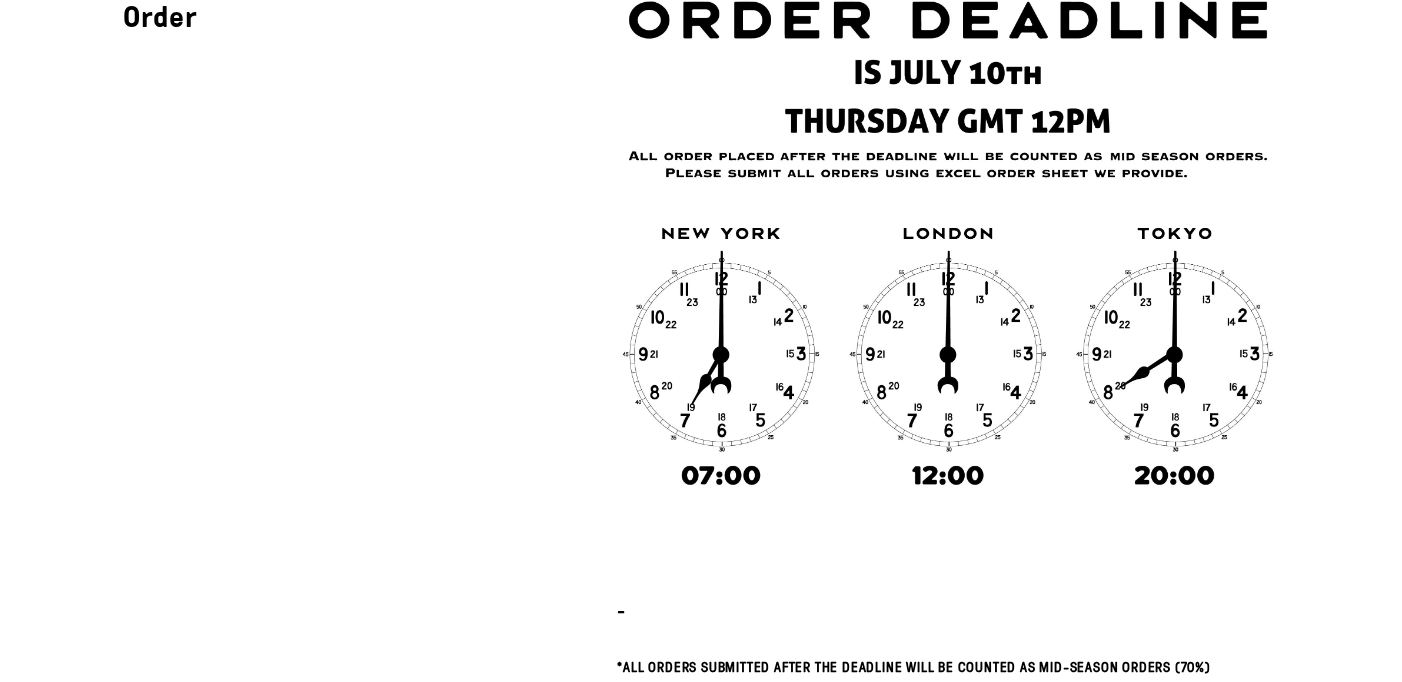 scroll, scrollTop: 0, scrollLeft: 0, axis: both 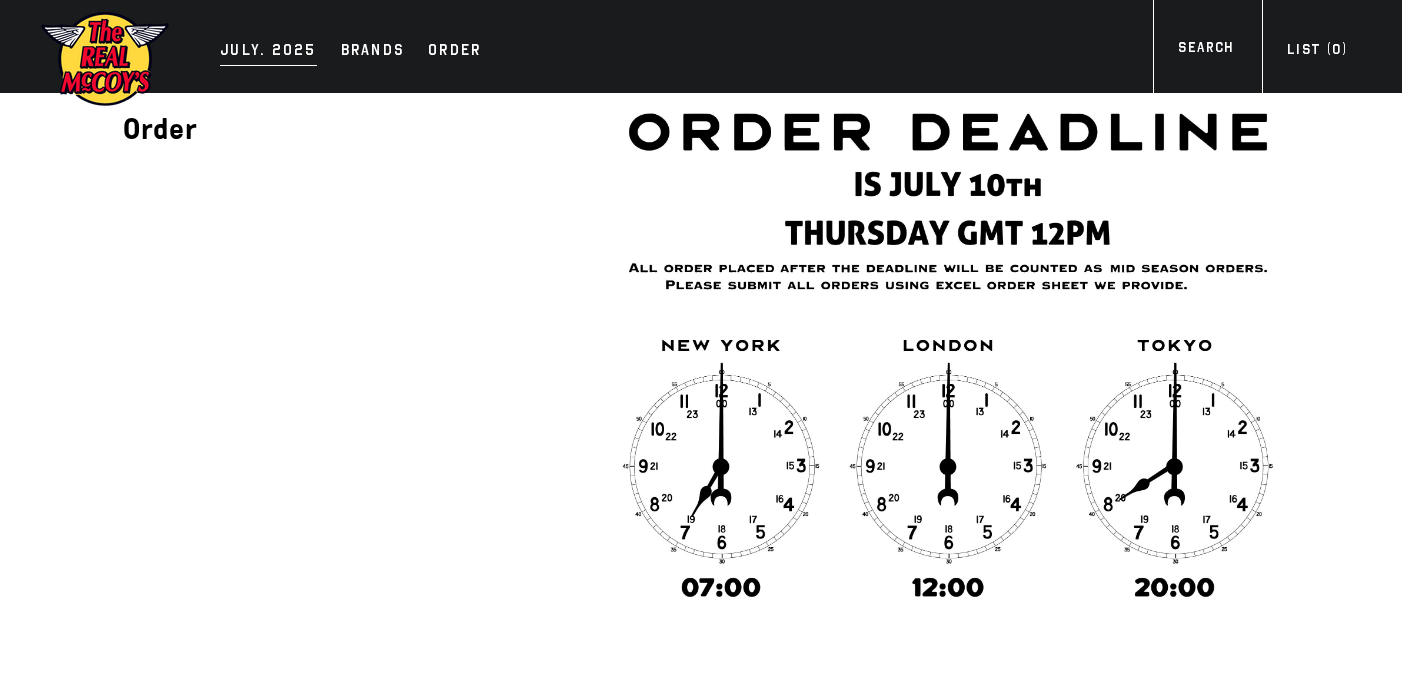 click on "JULY. 2025" at bounding box center [268, 52] 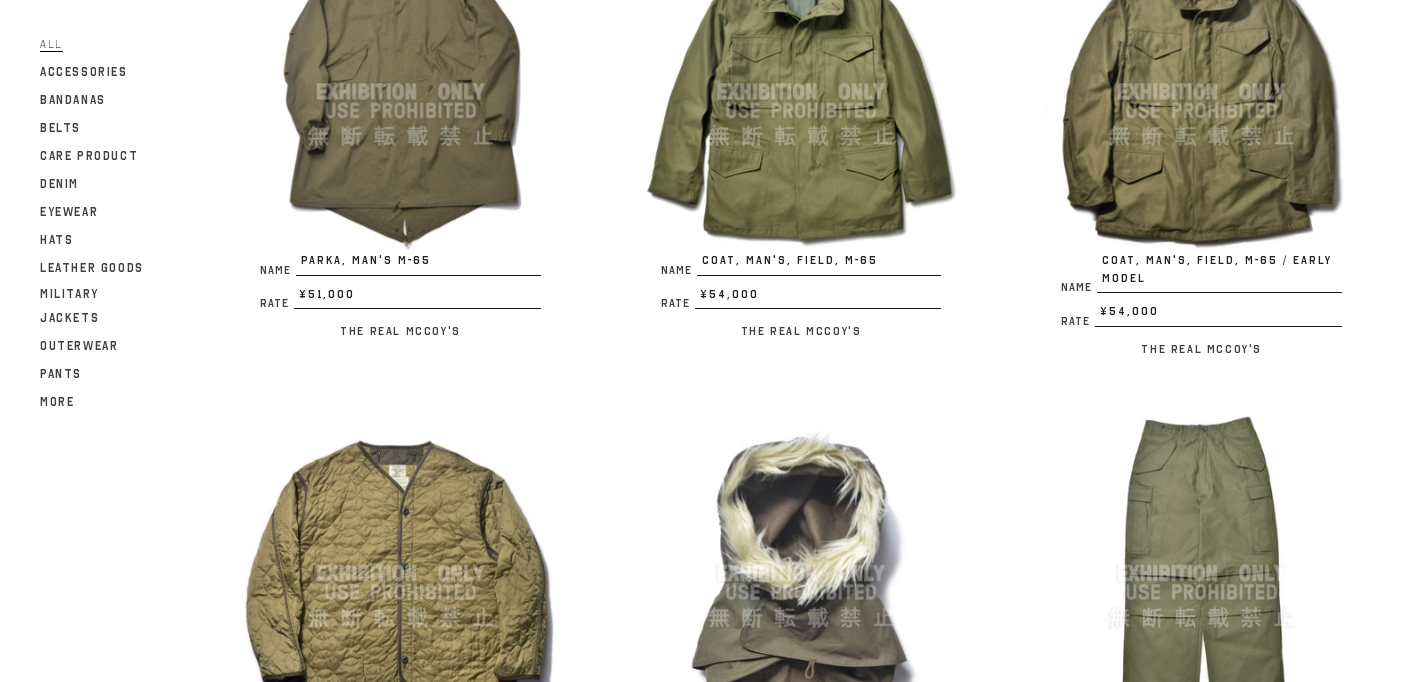 scroll, scrollTop: 370, scrollLeft: 0, axis: vertical 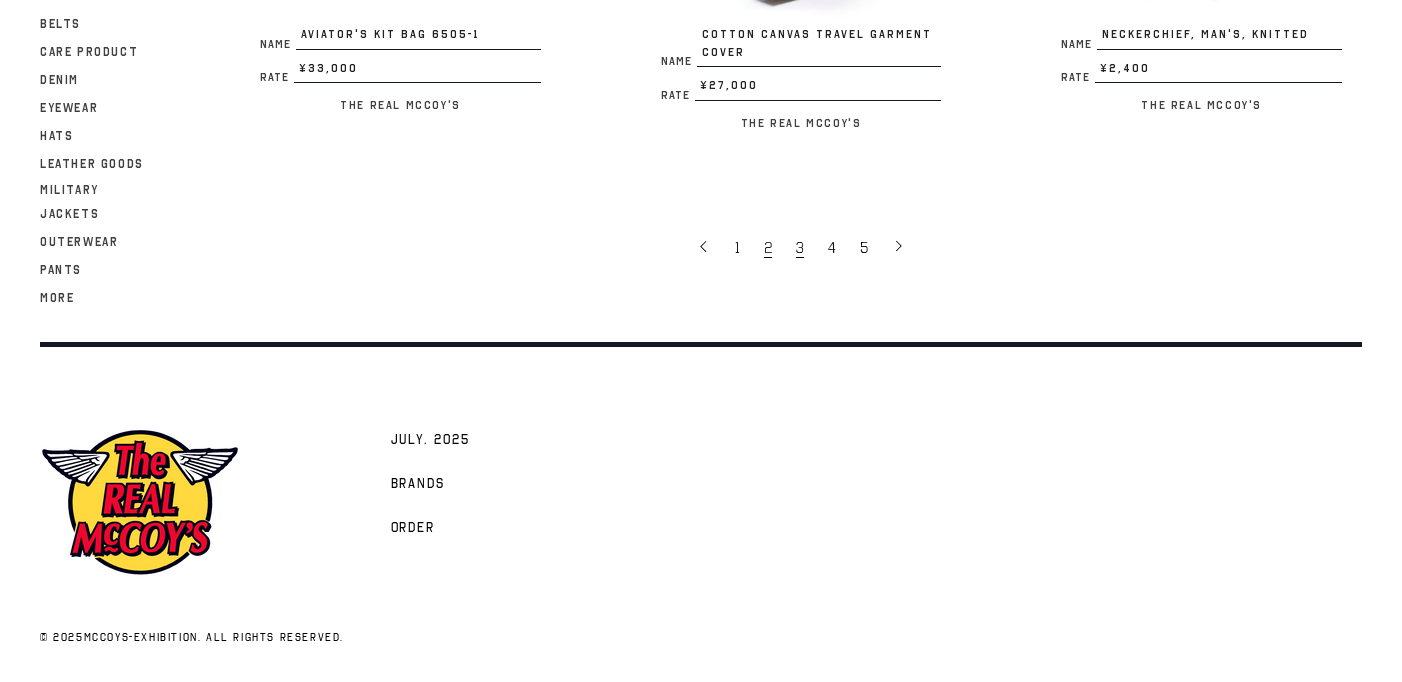 click on "3" at bounding box center (800, 248) 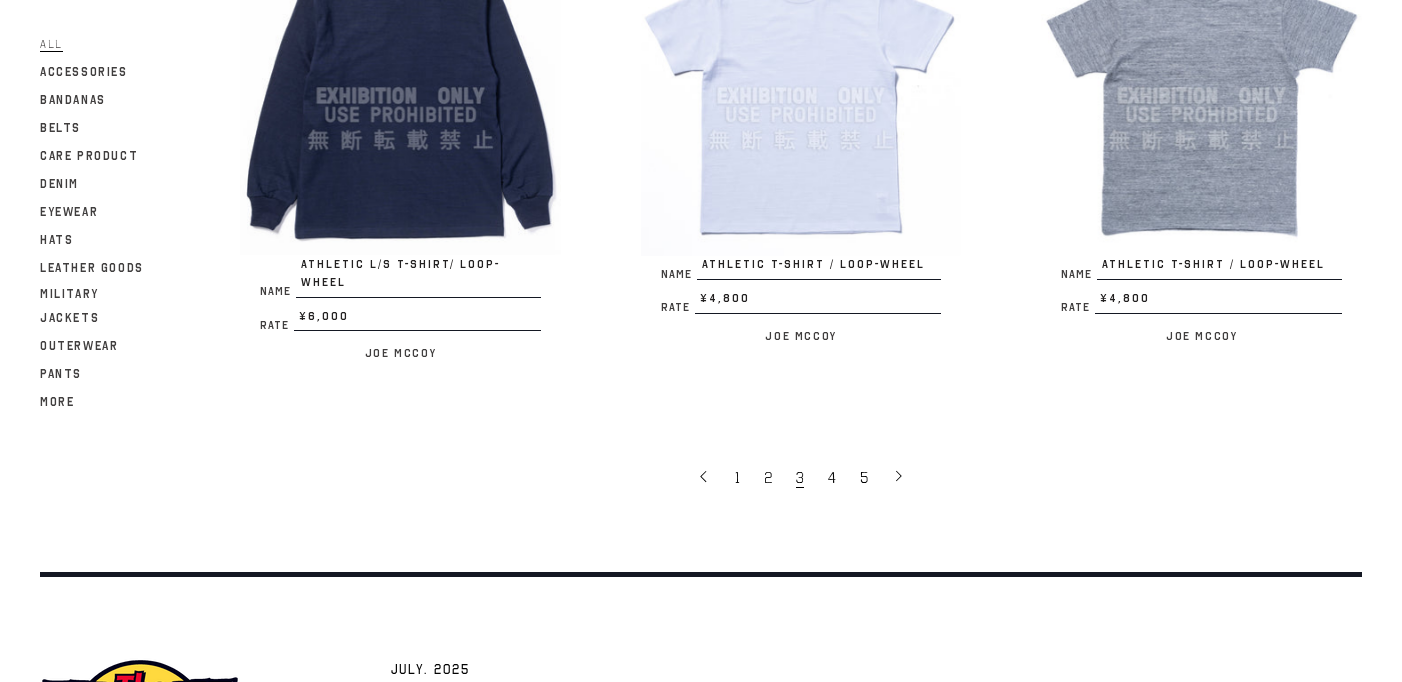 scroll, scrollTop: 3778, scrollLeft: 0, axis: vertical 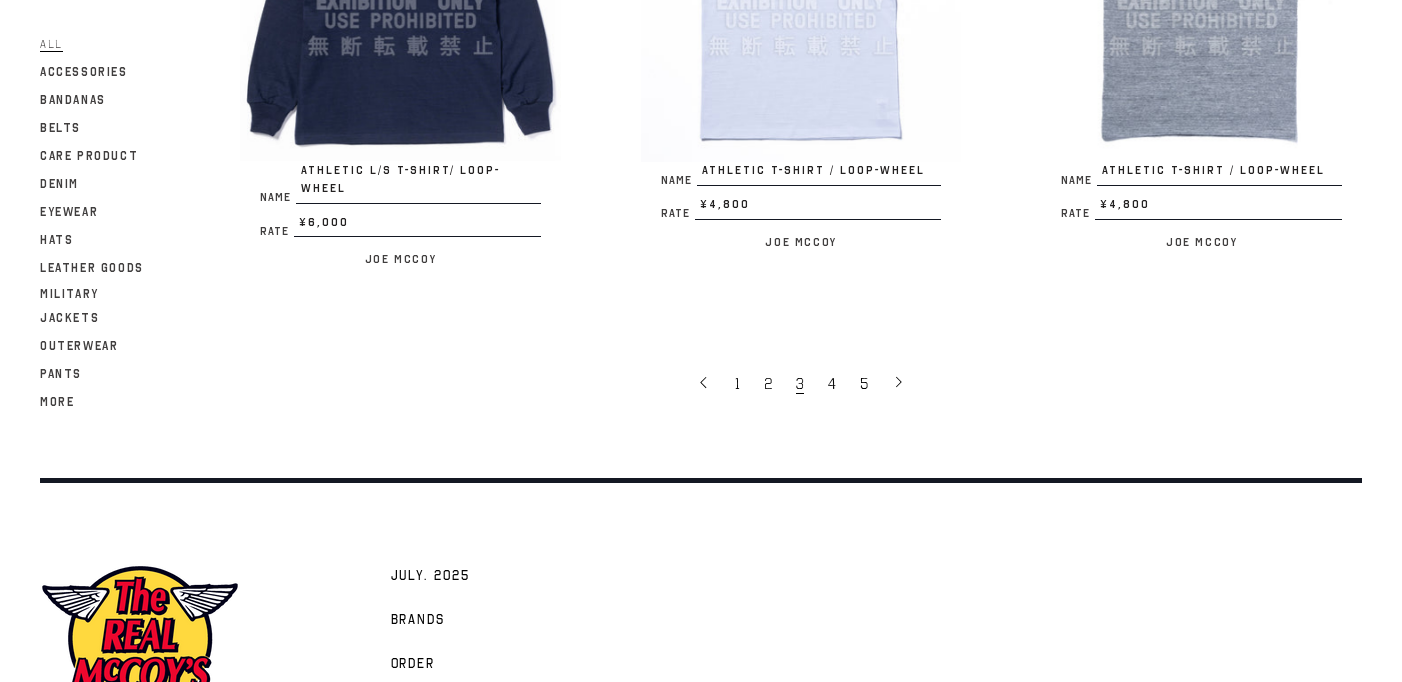 click at bounding box center [801, 2] 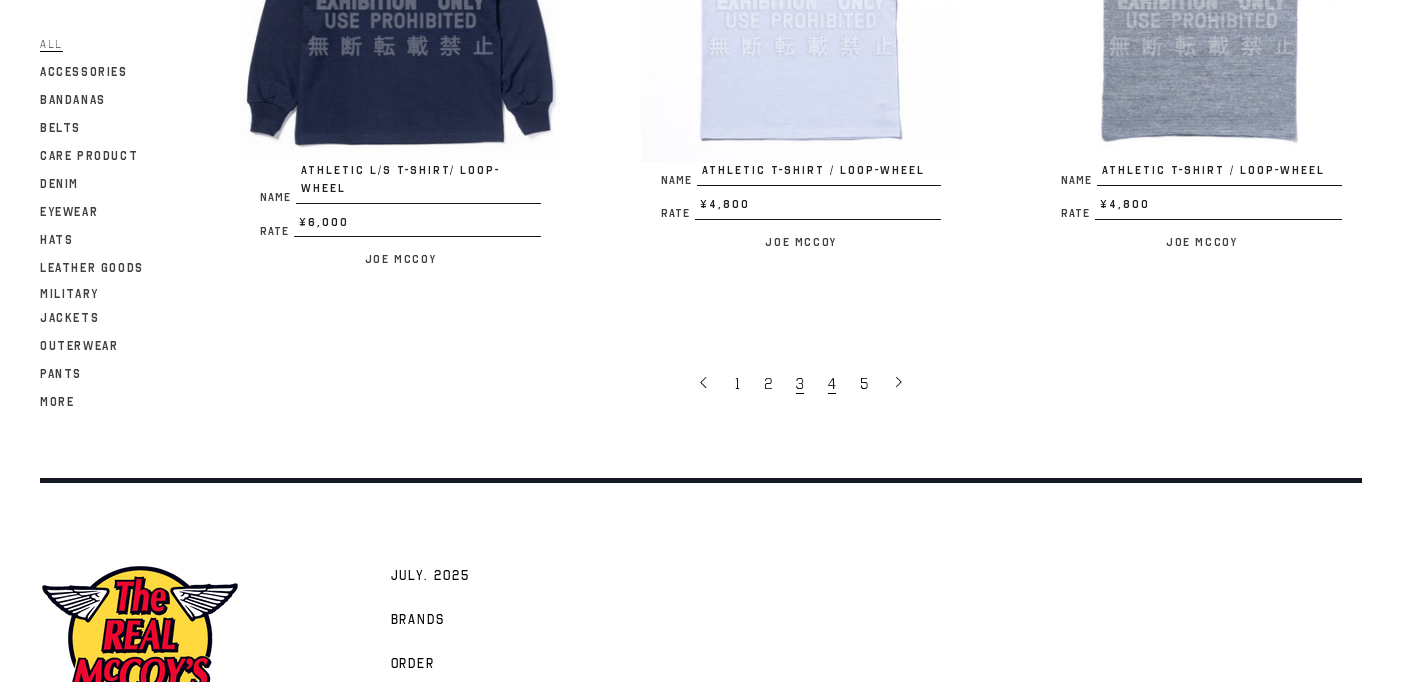 click on "4" at bounding box center [832, 384] 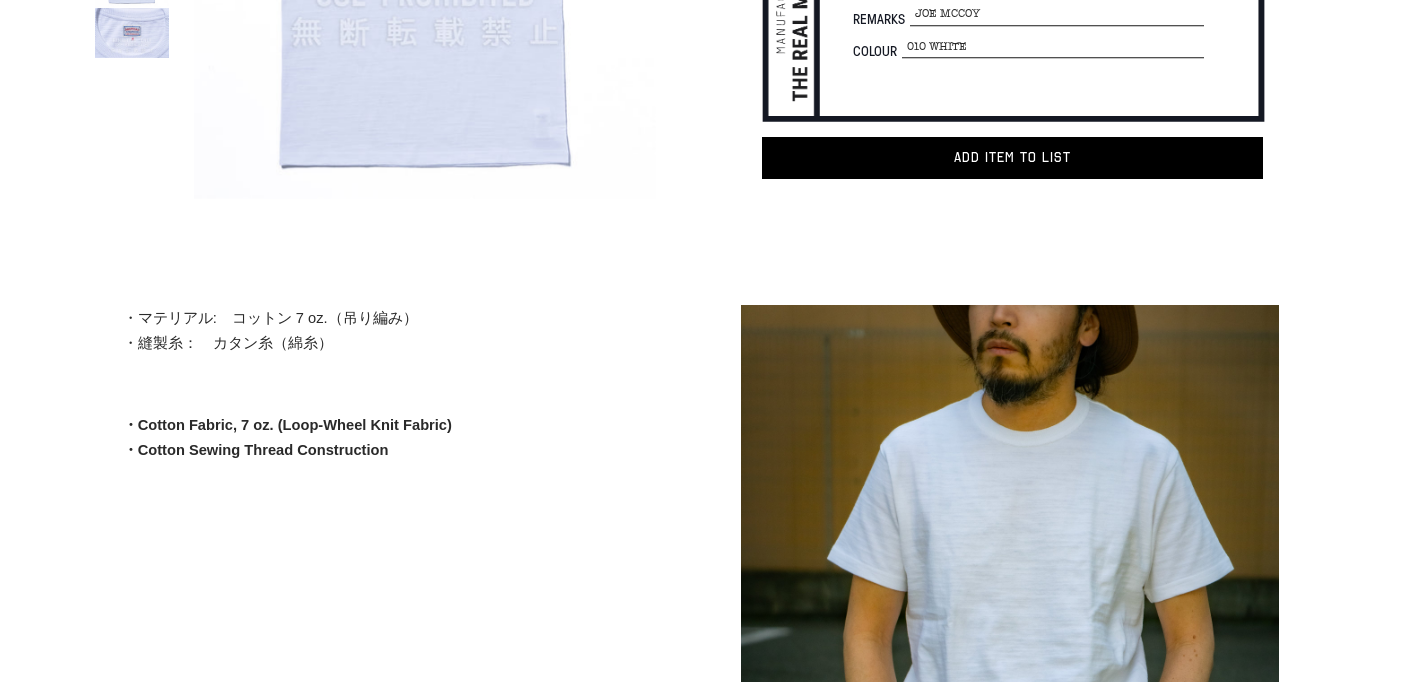 scroll, scrollTop: 338, scrollLeft: 0, axis: vertical 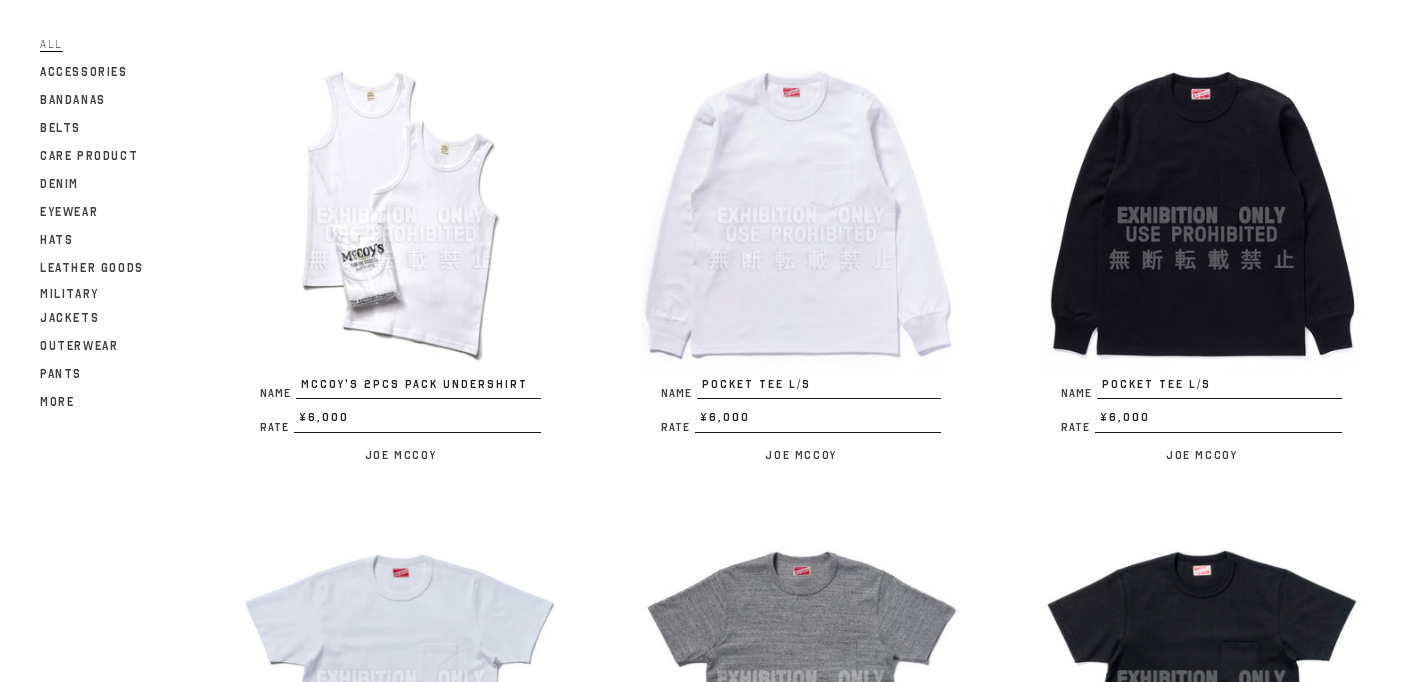 click at bounding box center [801, 215] 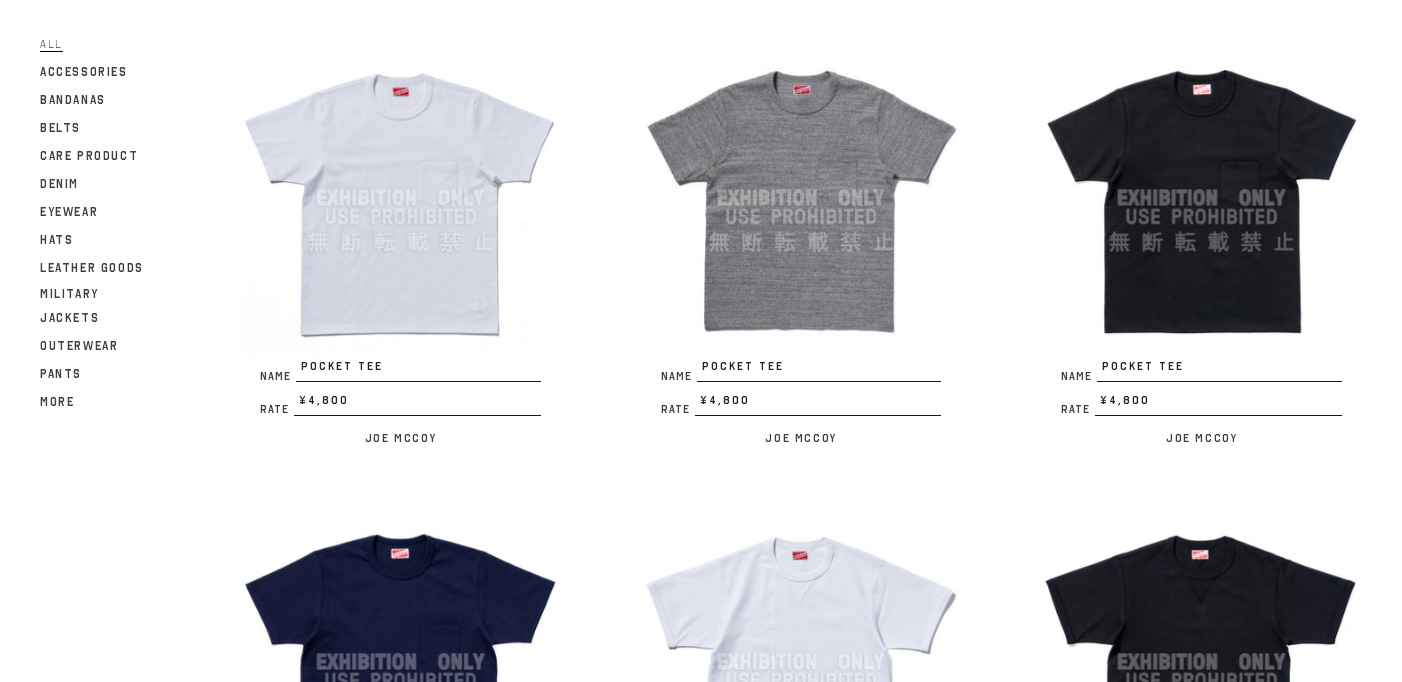 scroll, scrollTop: 1640, scrollLeft: 0, axis: vertical 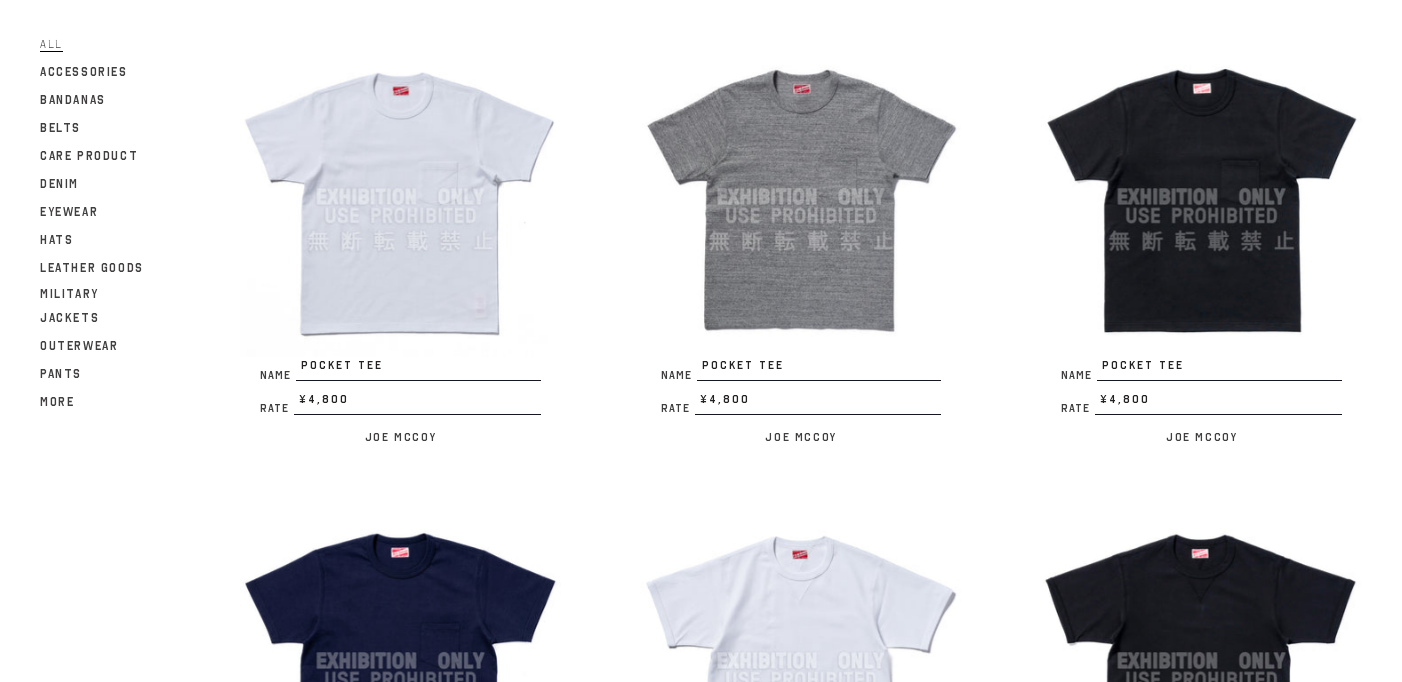 click at bounding box center [400, 197] 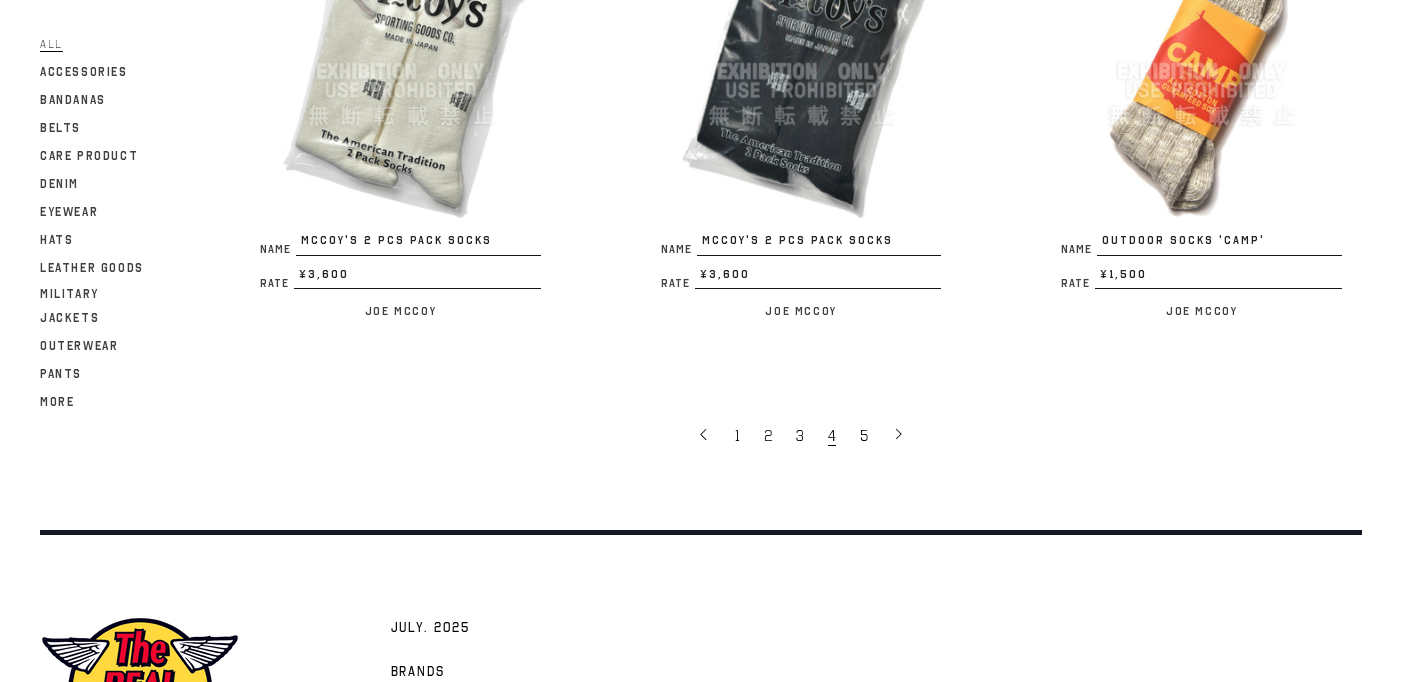 scroll, scrollTop: 3829, scrollLeft: 0, axis: vertical 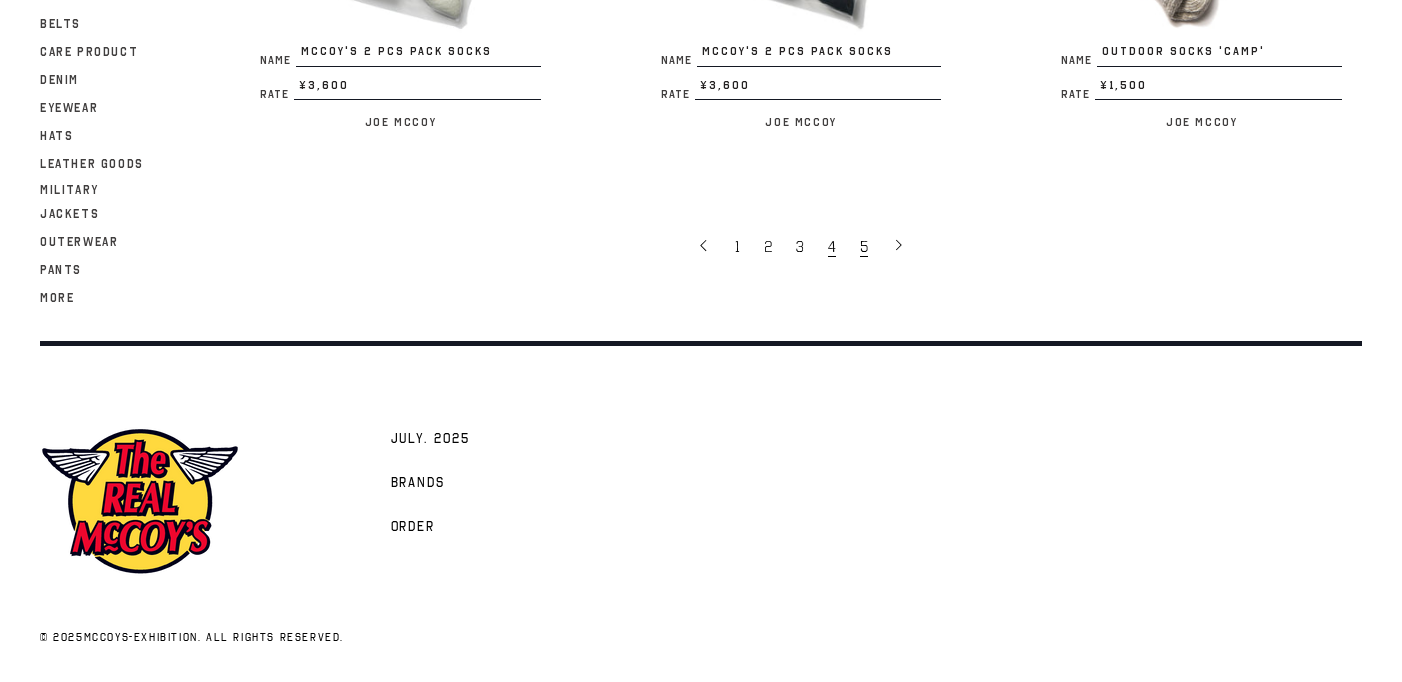 click on "5" at bounding box center [864, 247] 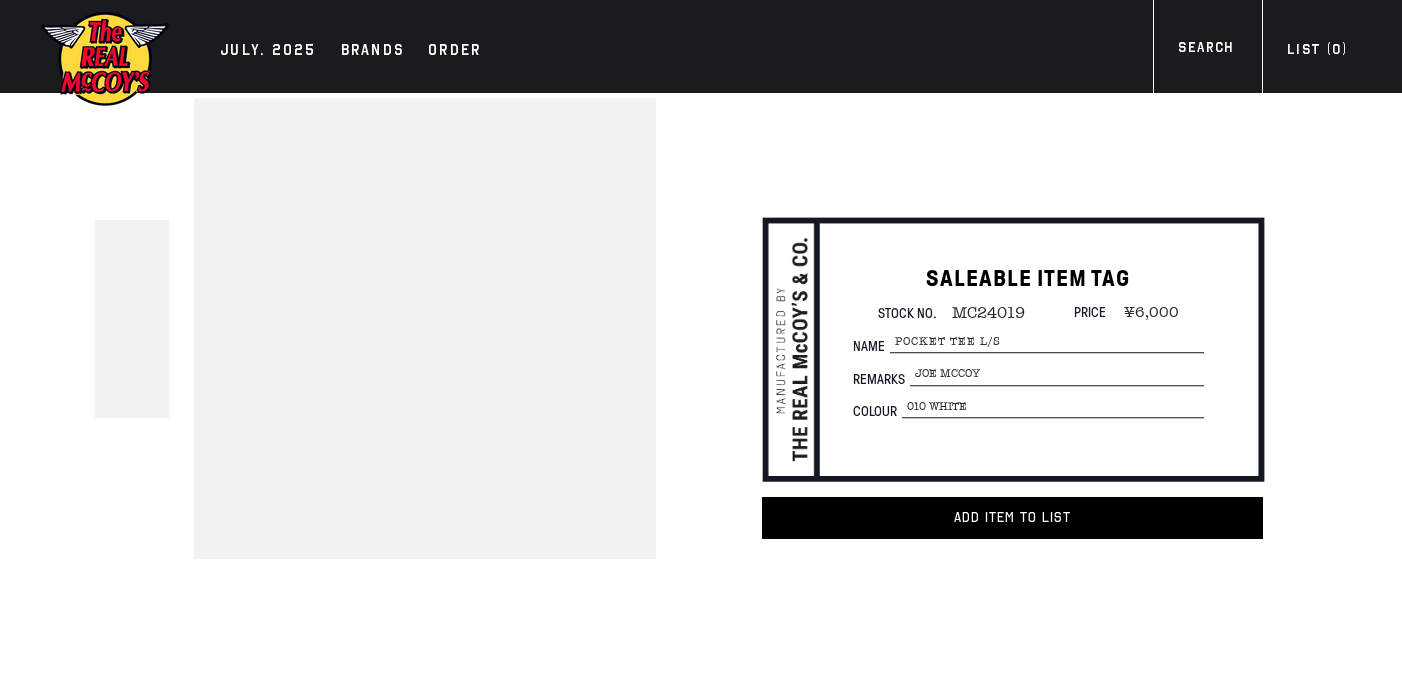 scroll, scrollTop: 0, scrollLeft: 0, axis: both 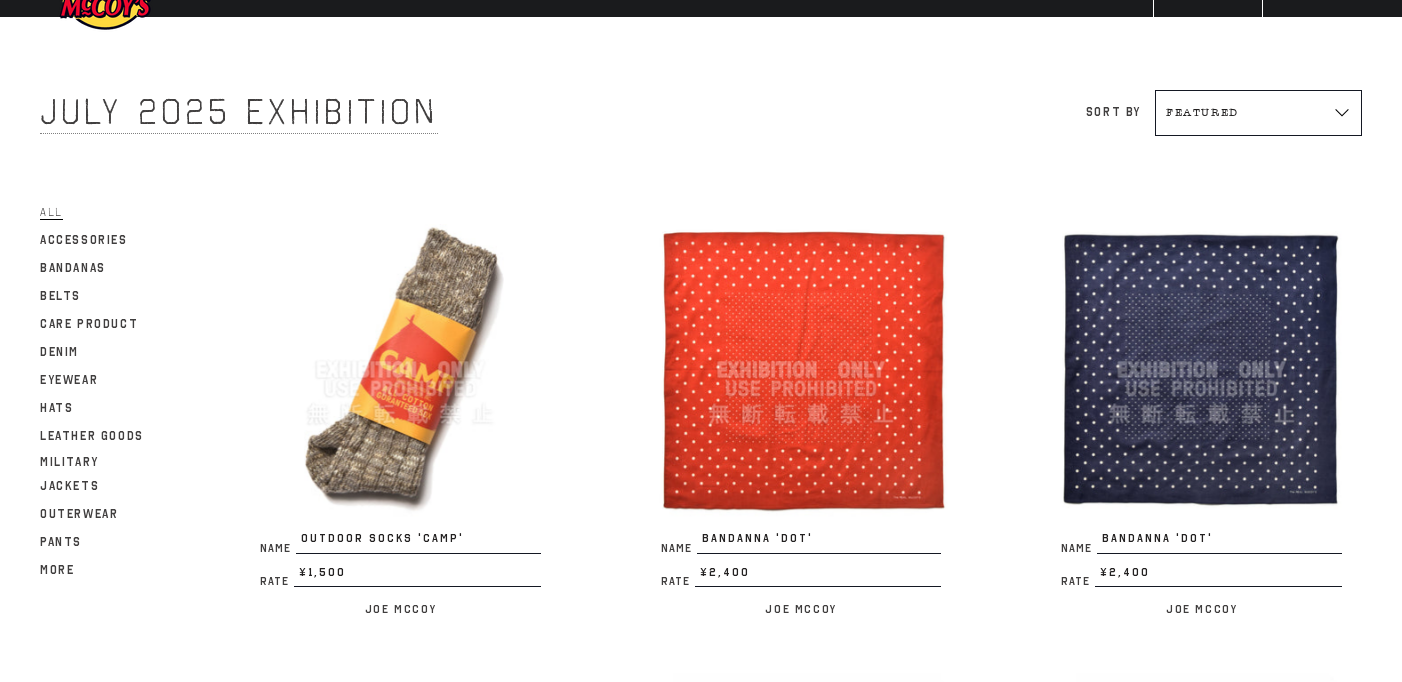 click at bounding box center (801, 370) 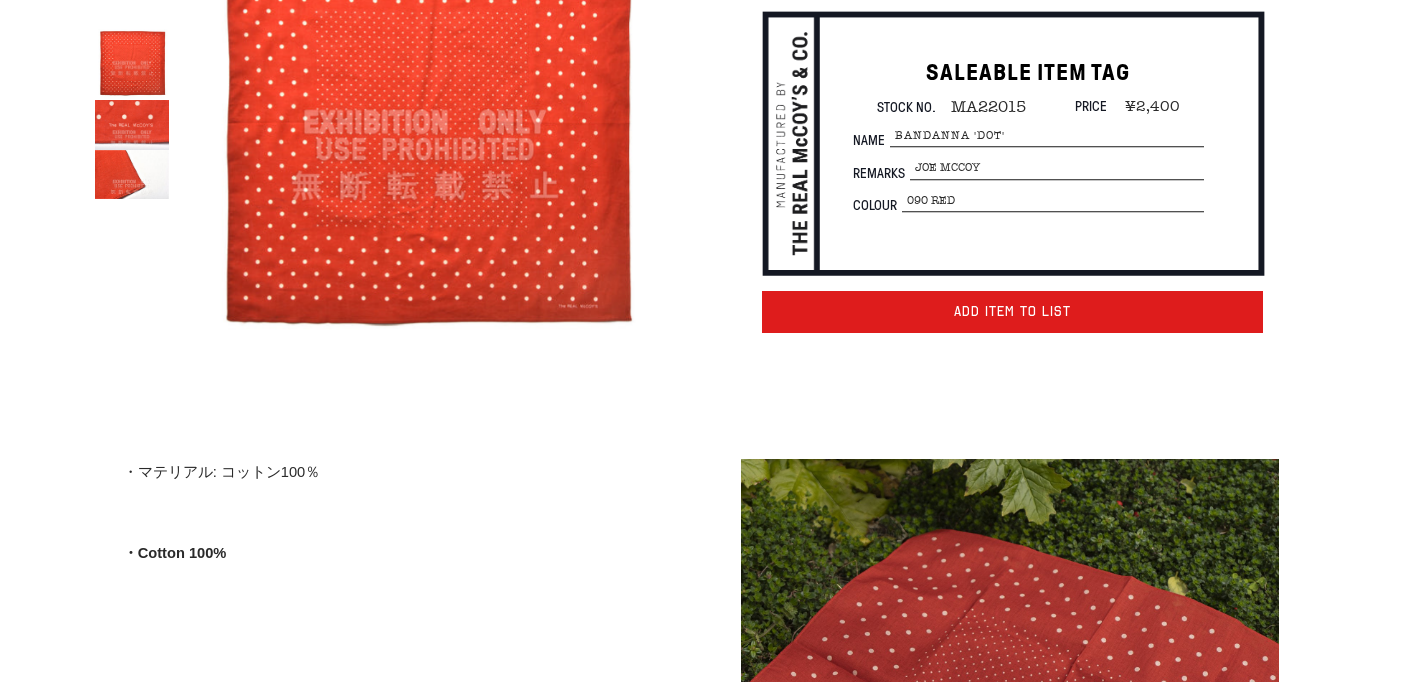 scroll, scrollTop: 0, scrollLeft: 0, axis: both 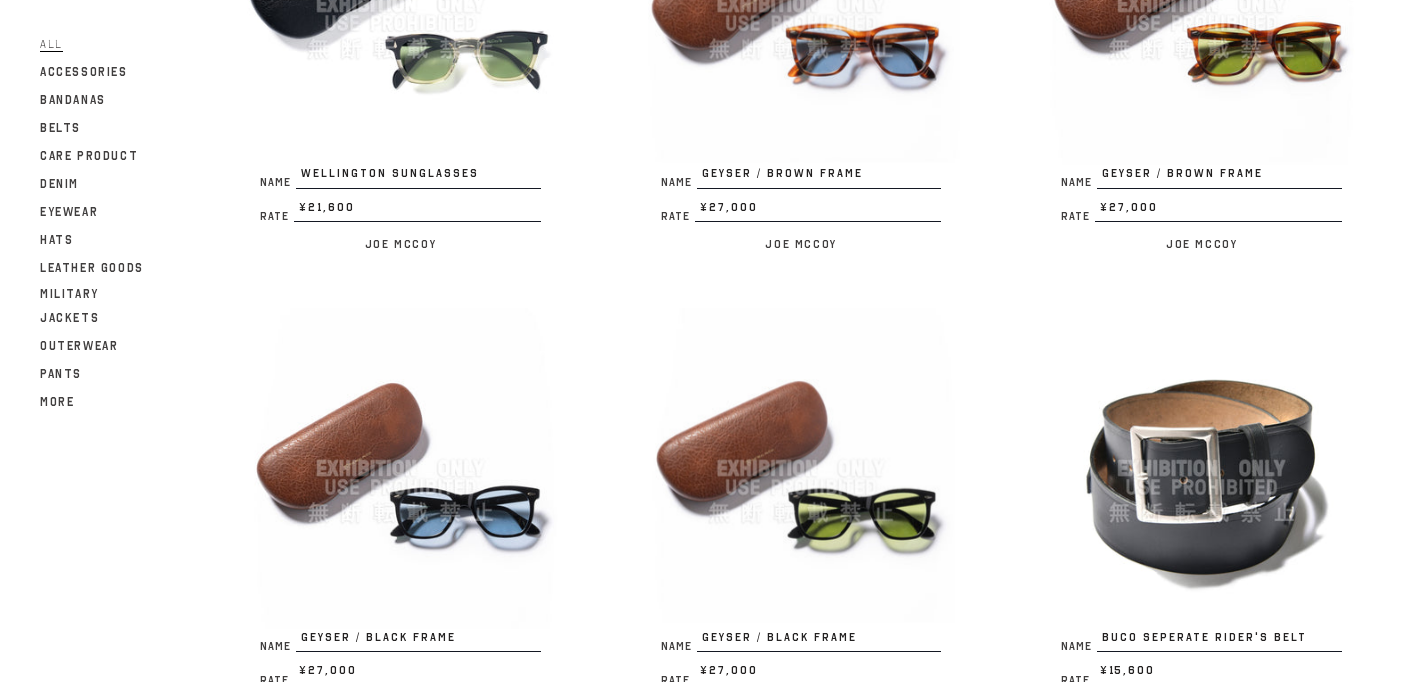 click at bounding box center [801, 4] 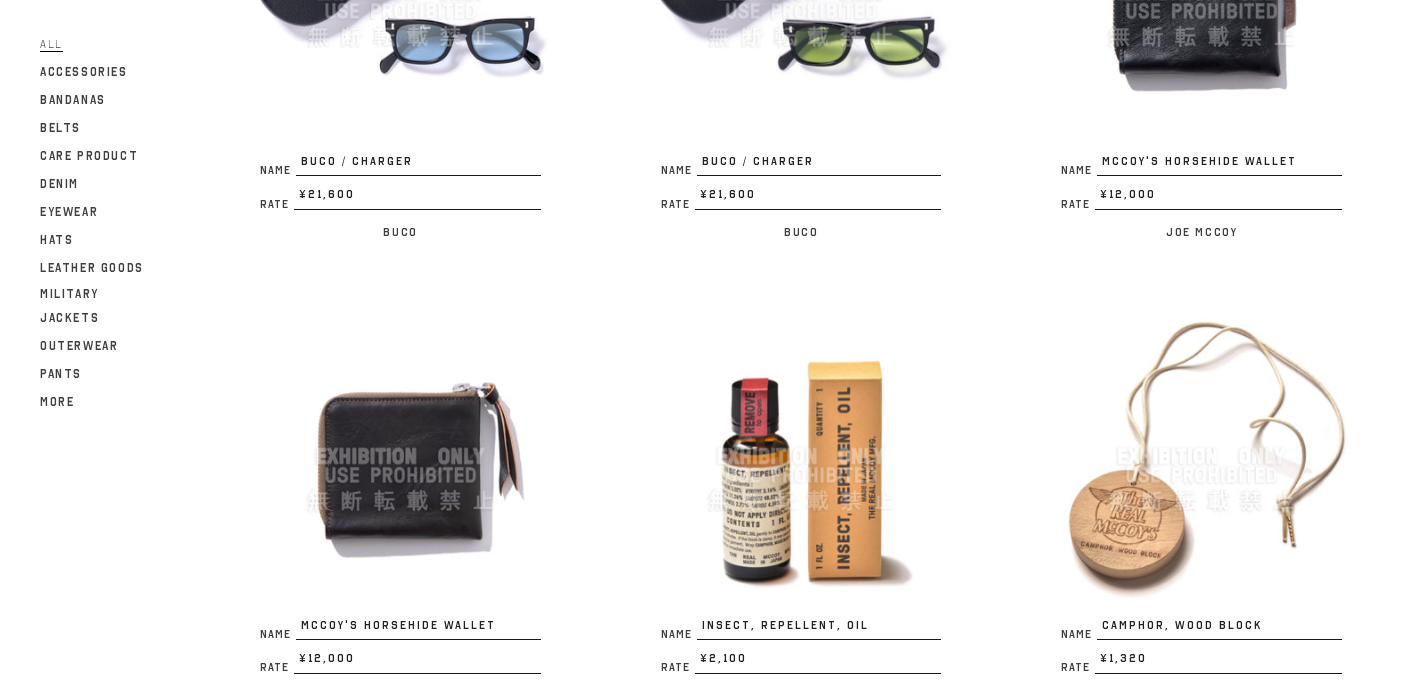 scroll, scrollTop: 2349, scrollLeft: 0, axis: vertical 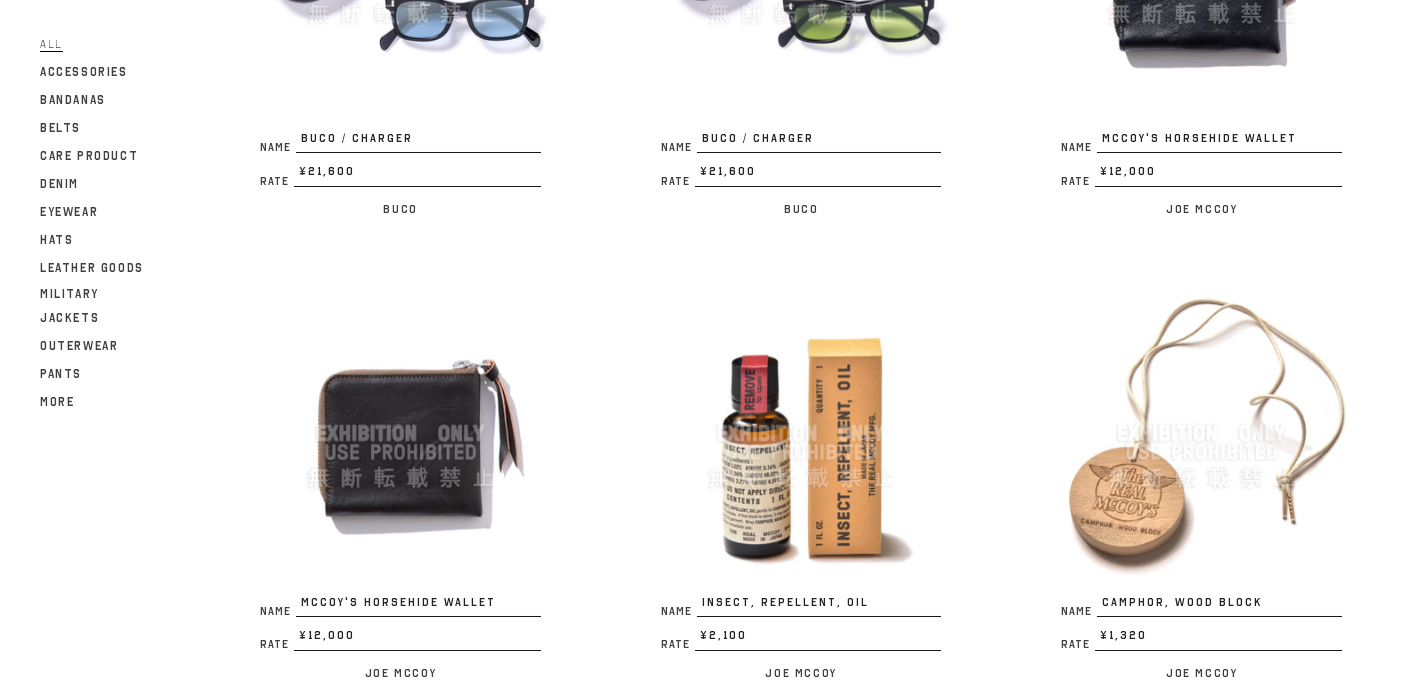 click at bounding box center (400, 433) 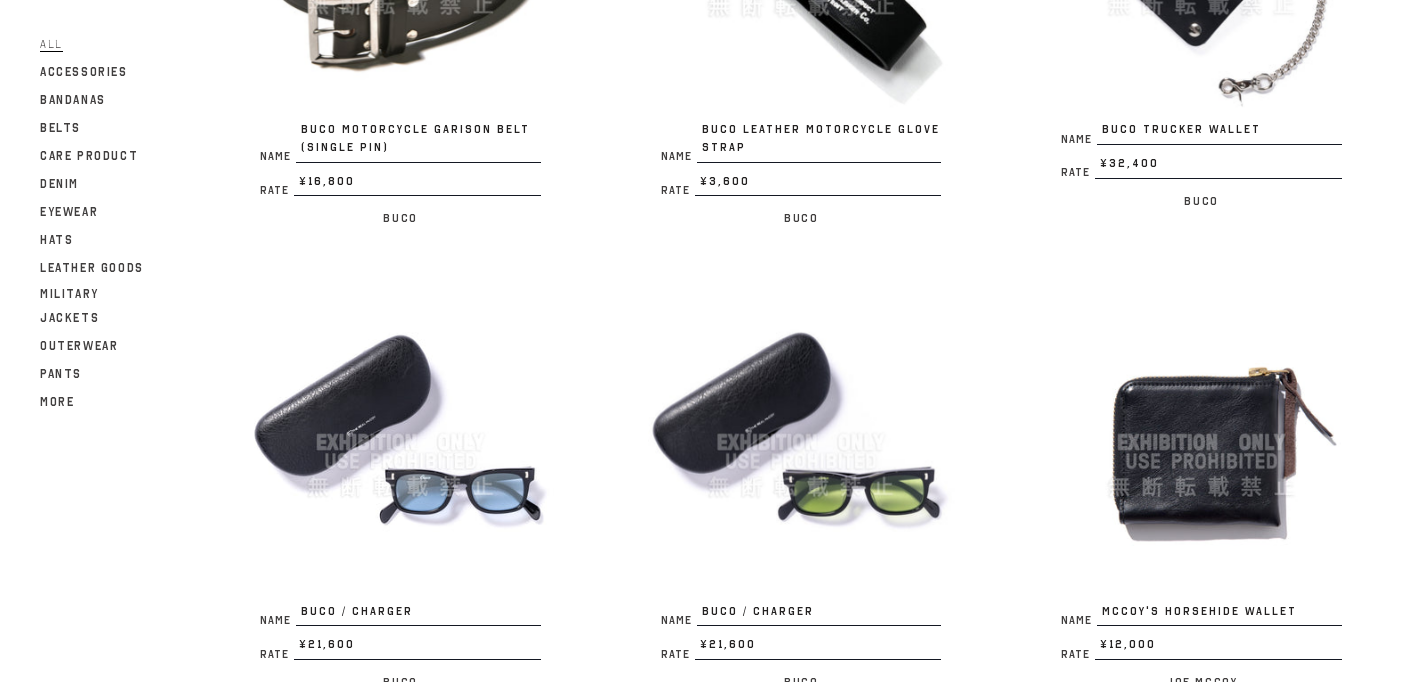 scroll, scrollTop: 1873, scrollLeft: 0, axis: vertical 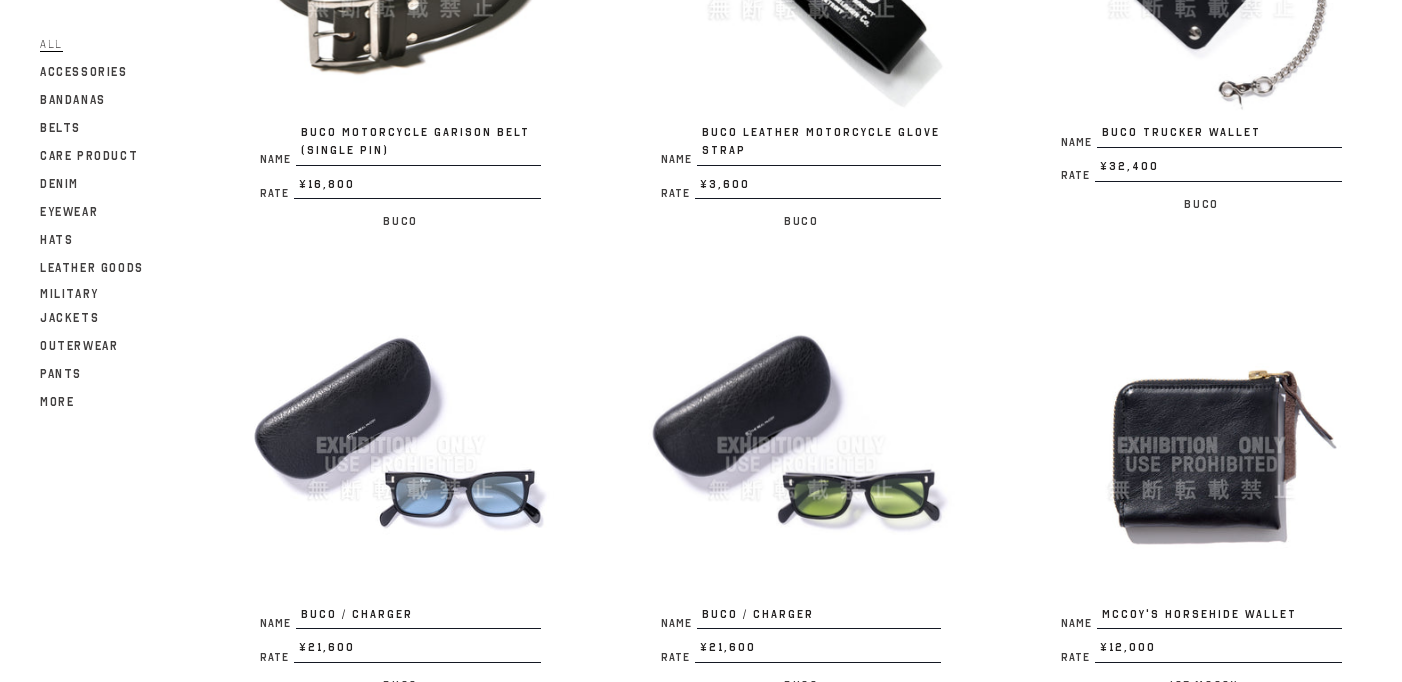 click at bounding box center (801, 445) 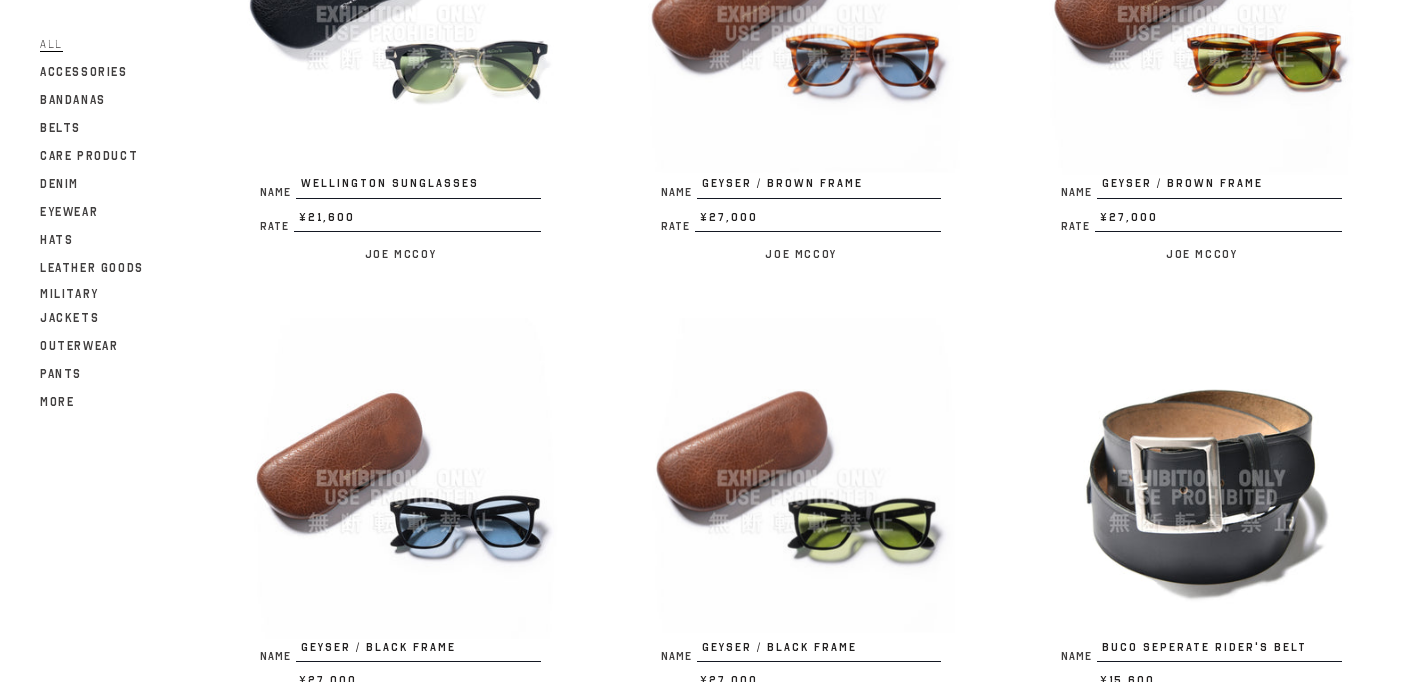 scroll, scrollTop: 897, scrollLeft: 0, axis: vertical 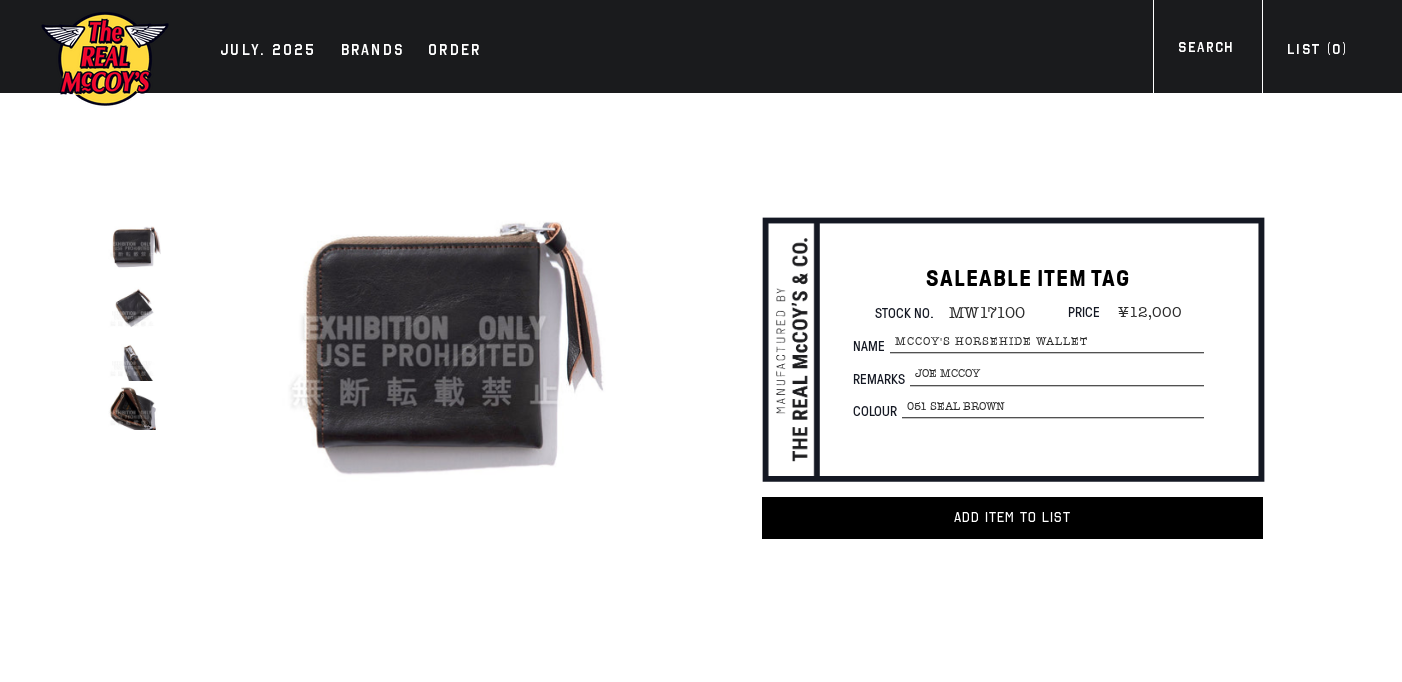 click at bounding box center [132, 306] 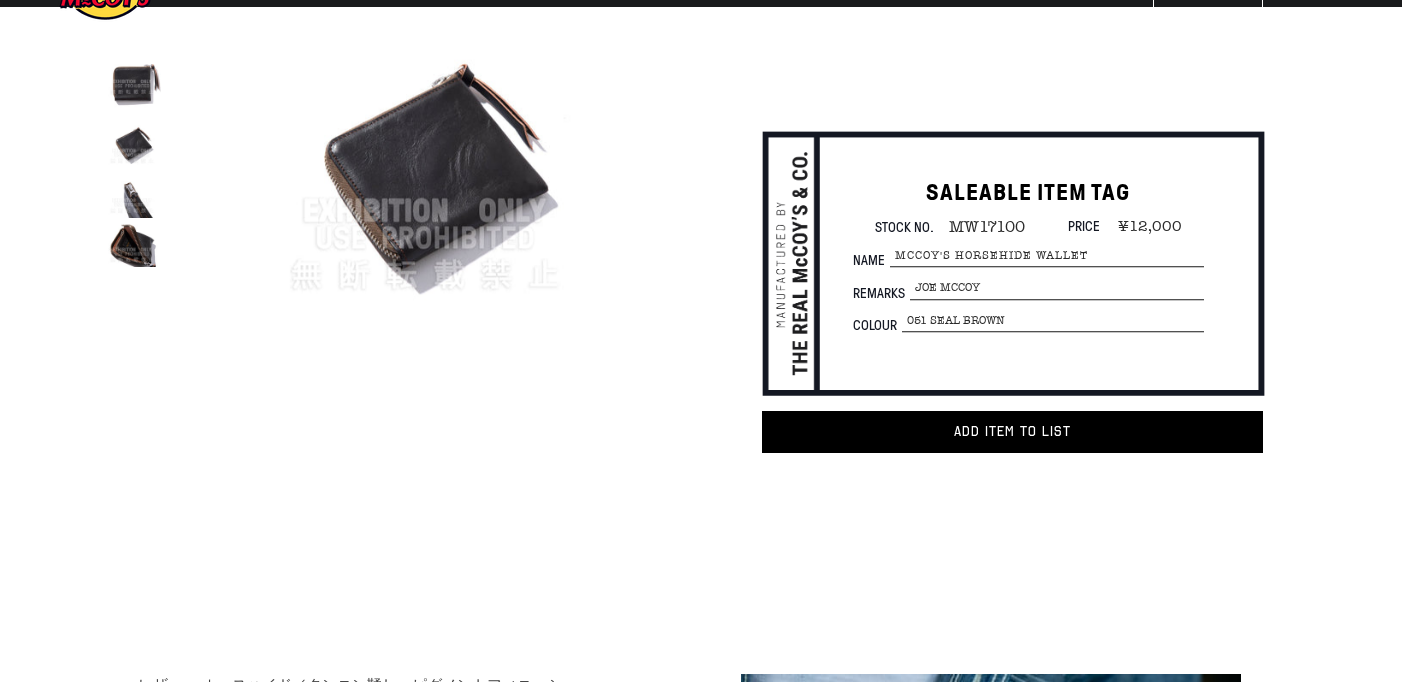 scroll, scrollTop: 90, scrollLeft: 0, axis: vertical 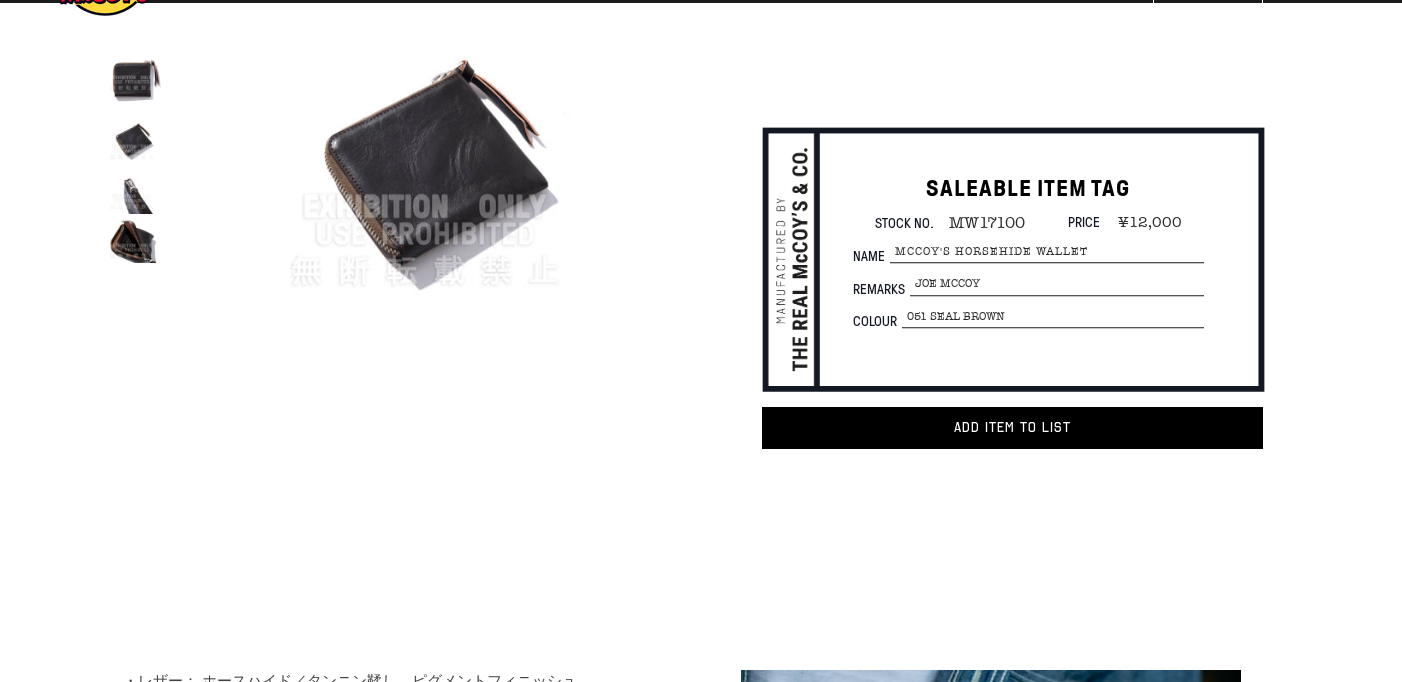 click at bounding box center (132, 239) 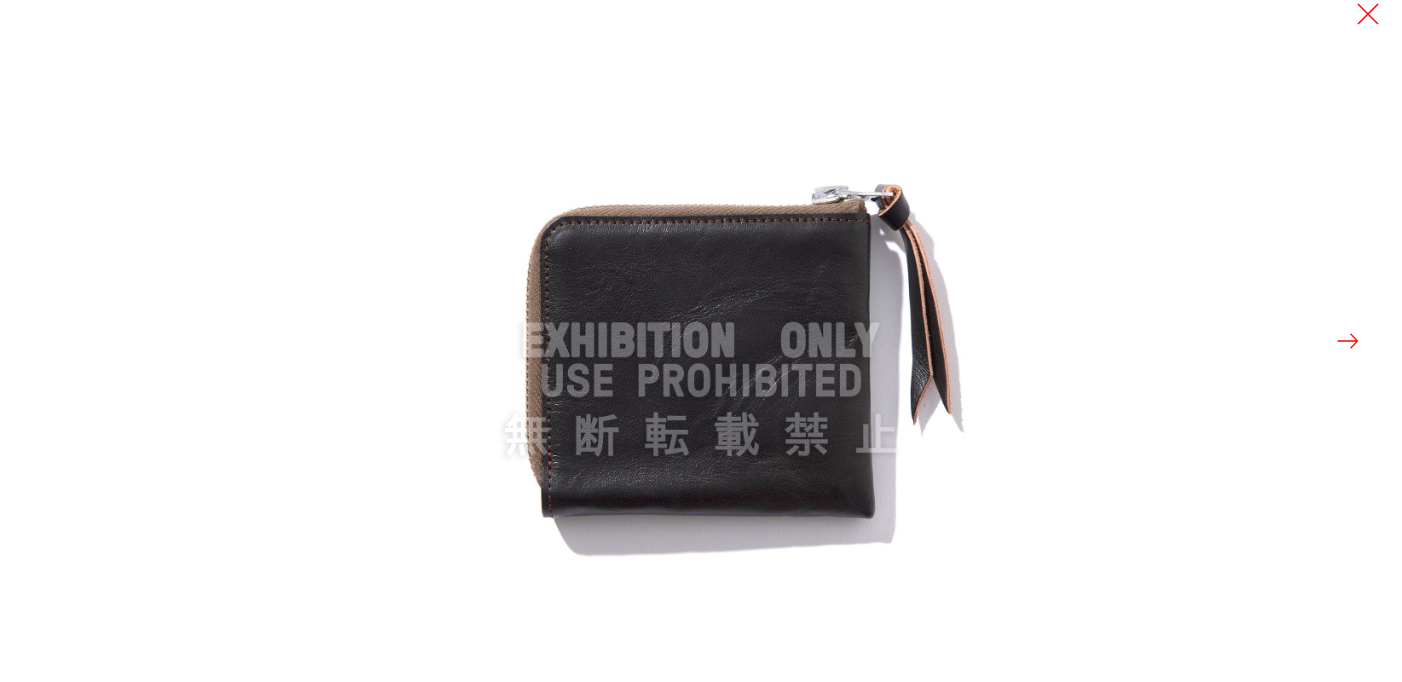click at bounding box center [1348, 341] 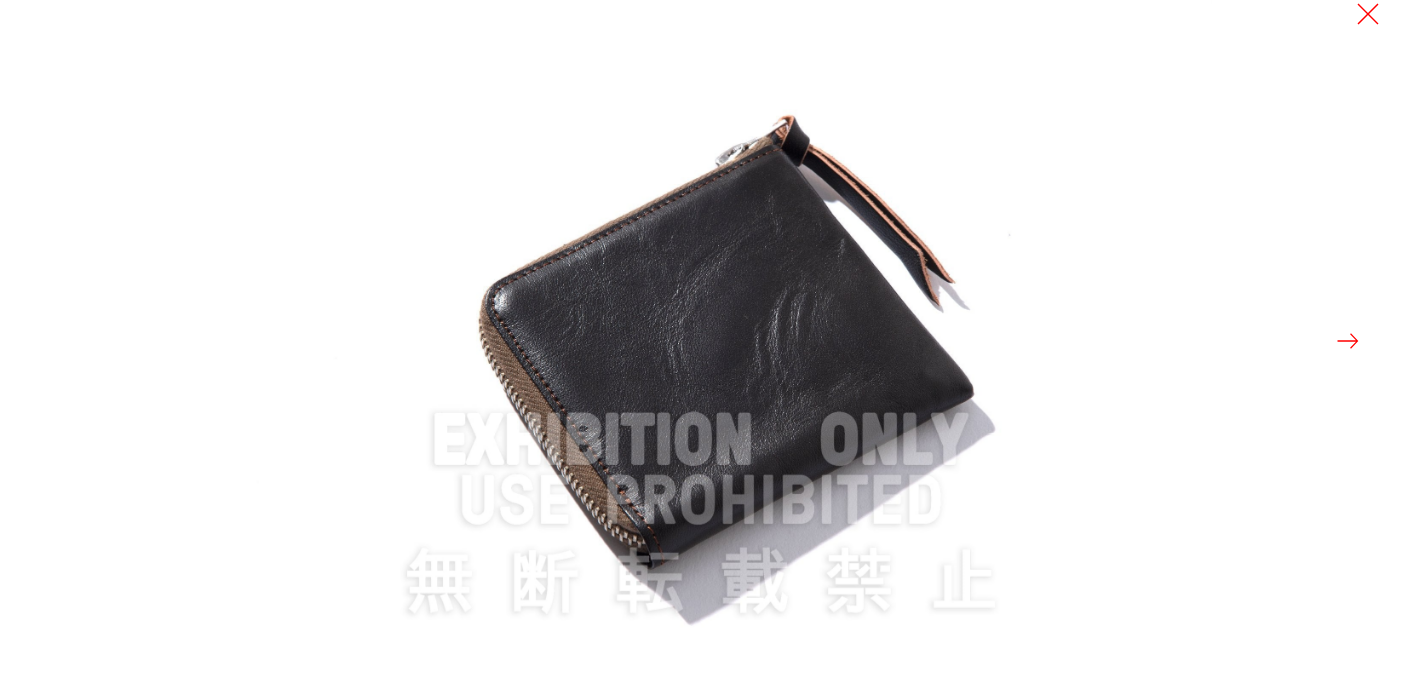 click at bounding box center (1348, 341) 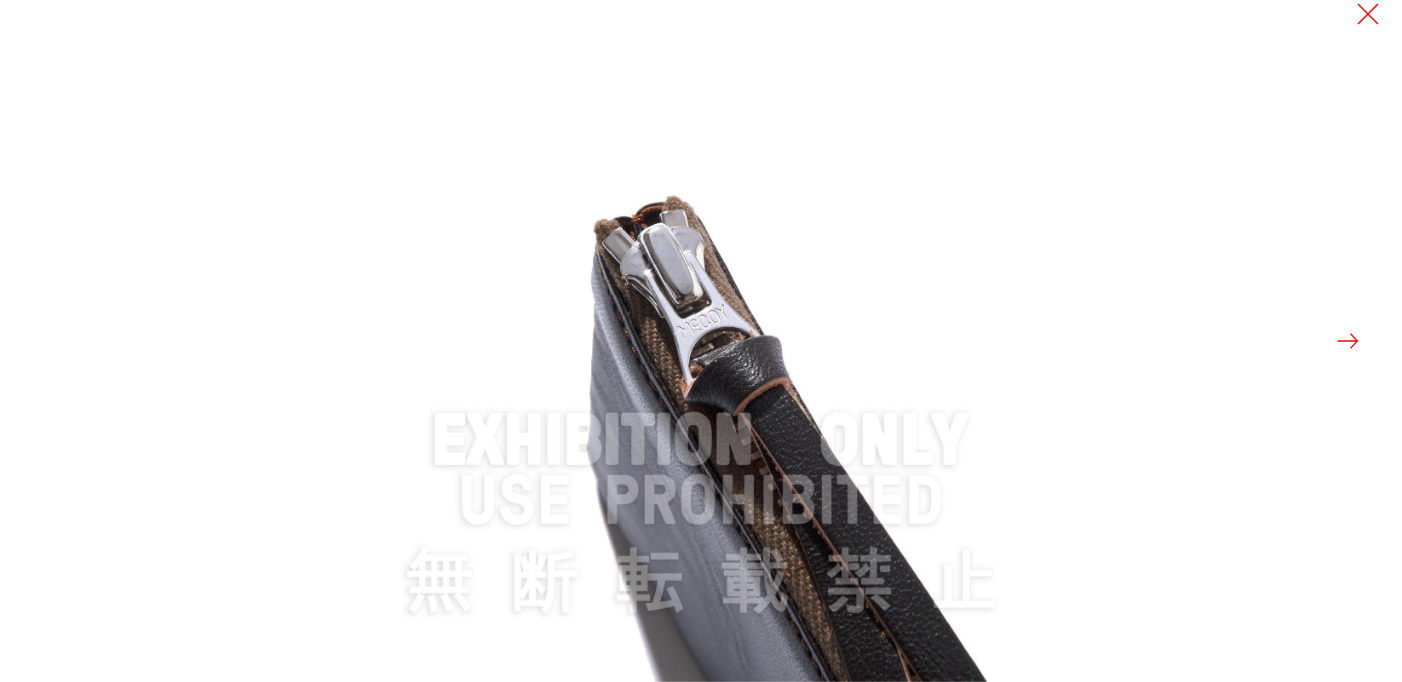 click at bounding box center (1348, 341) 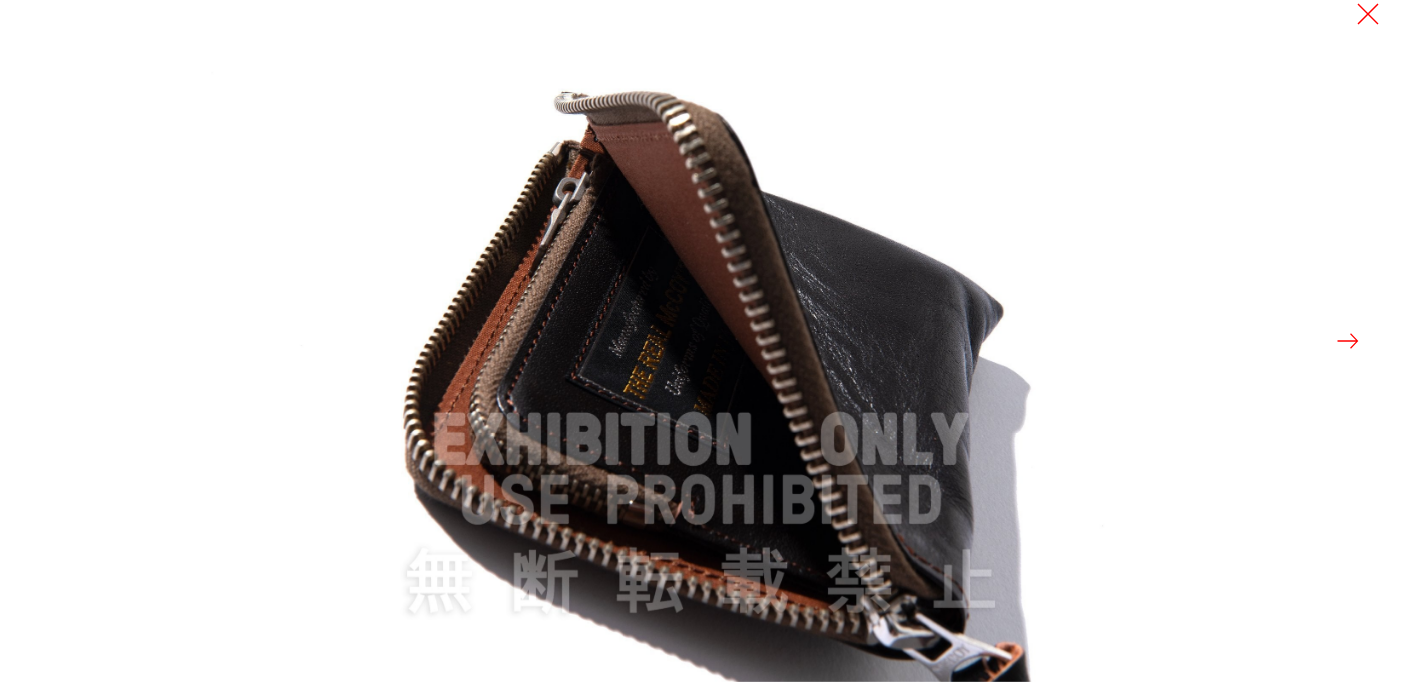 click at bounding box center [1348, 341] 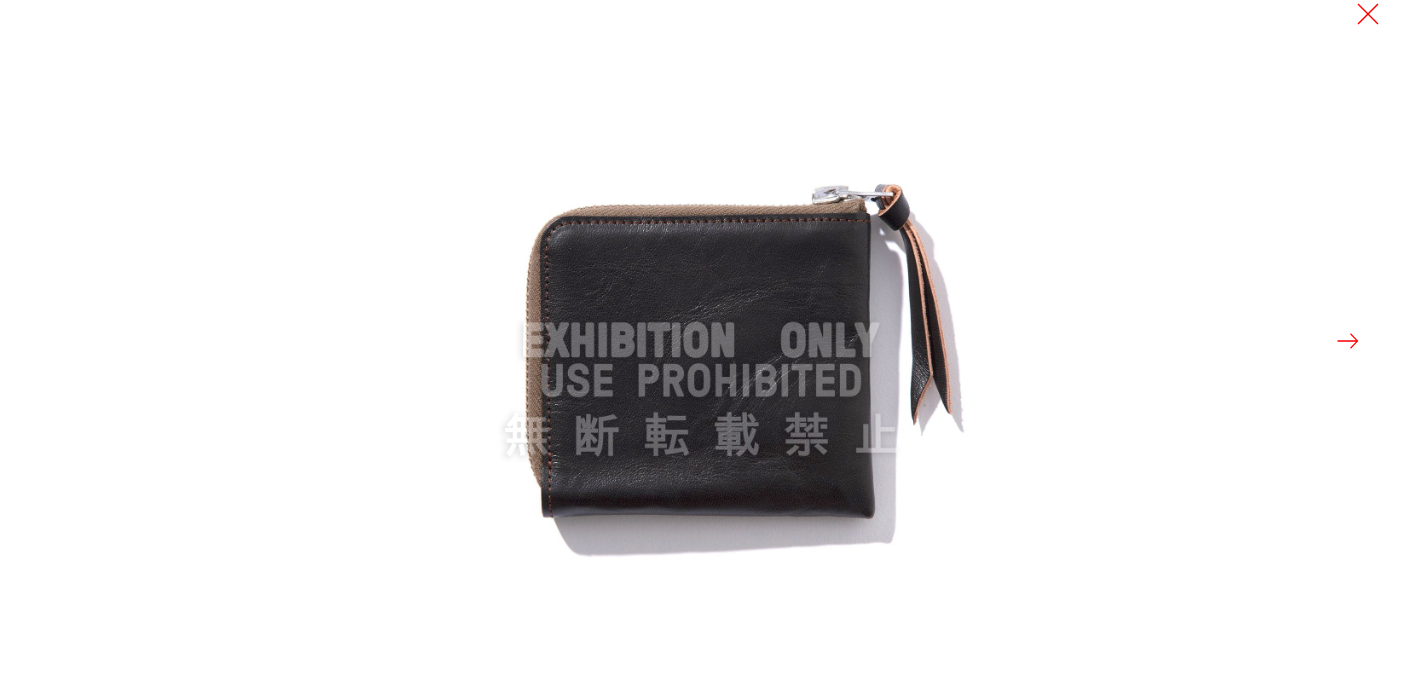 click at bounding box center (1348, 341) 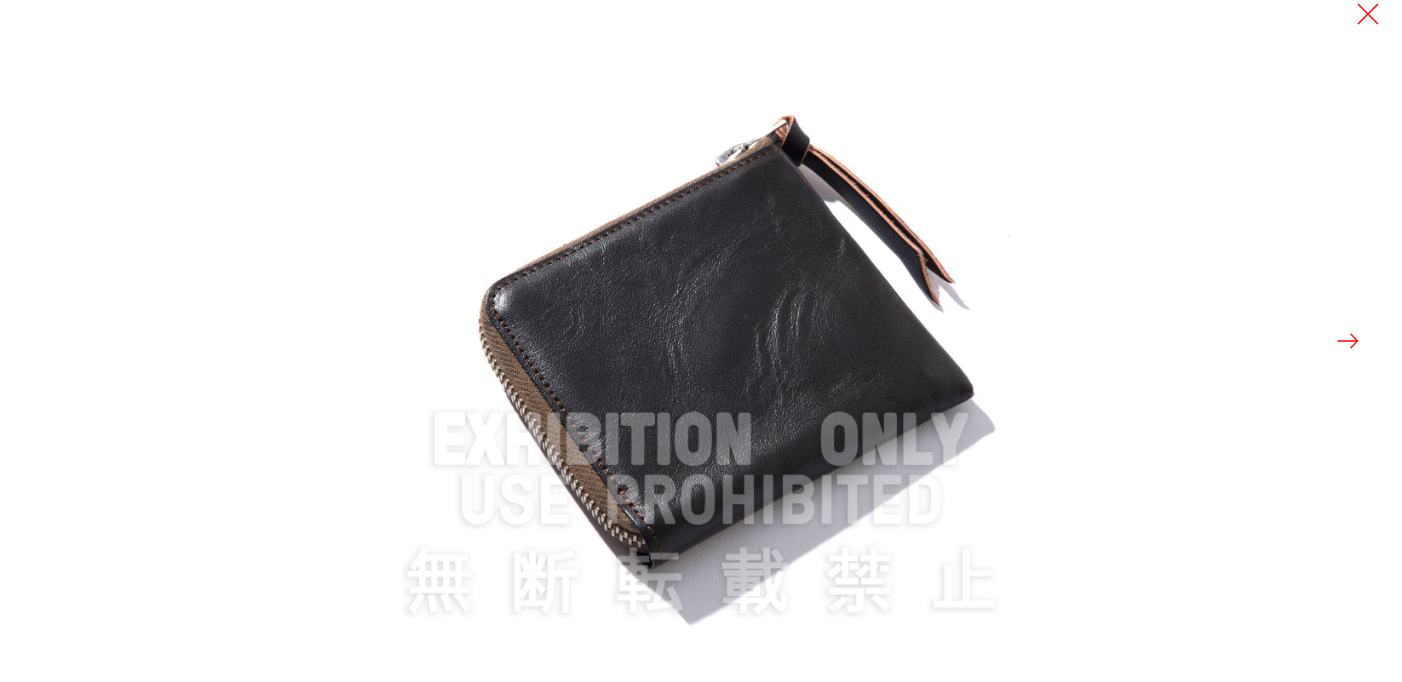 click at bounding box center [1348, 341] 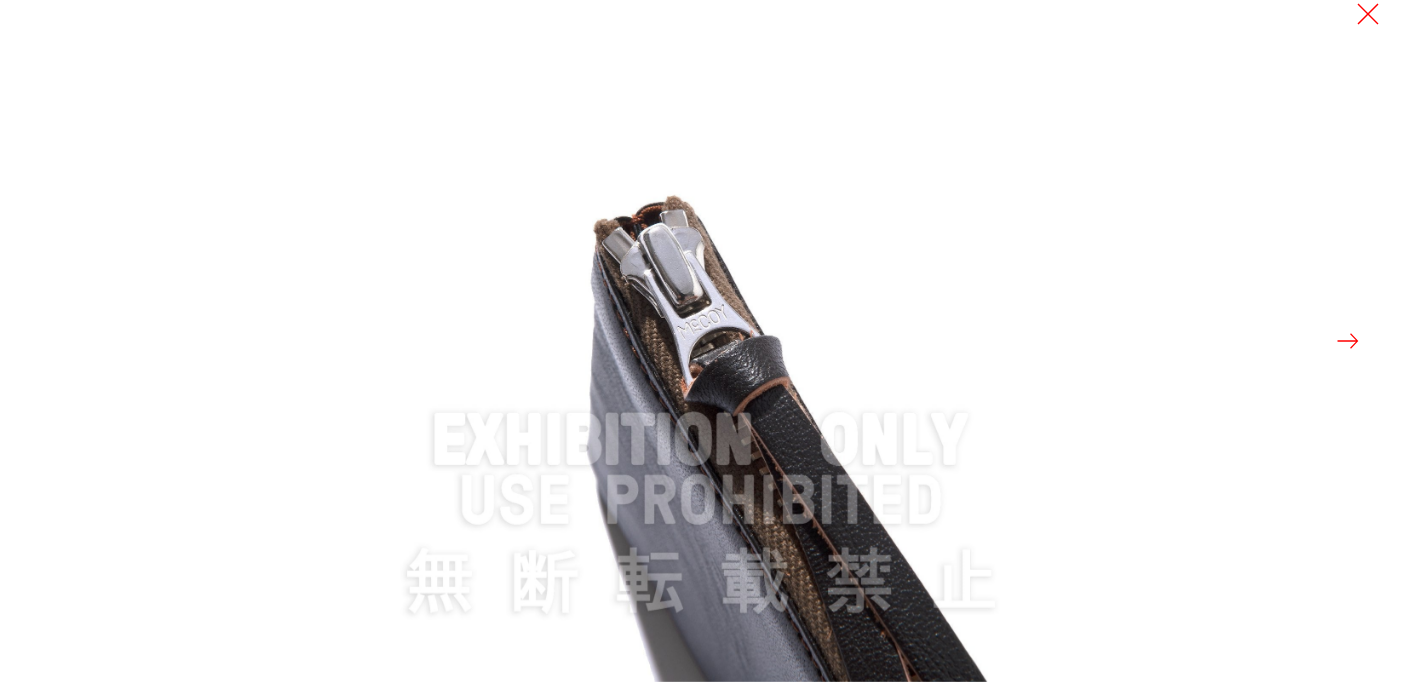 click at bounding box center (1348, 341) 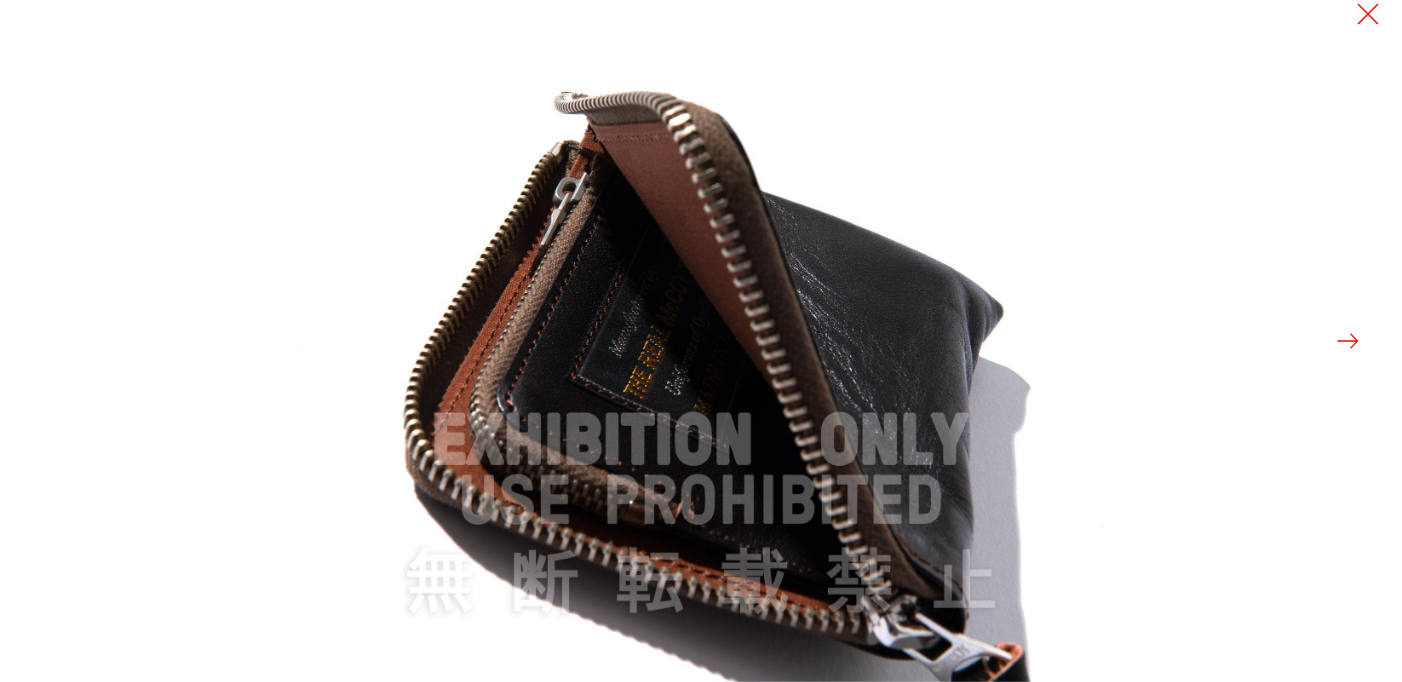 click at bounding box center (1348, 341) 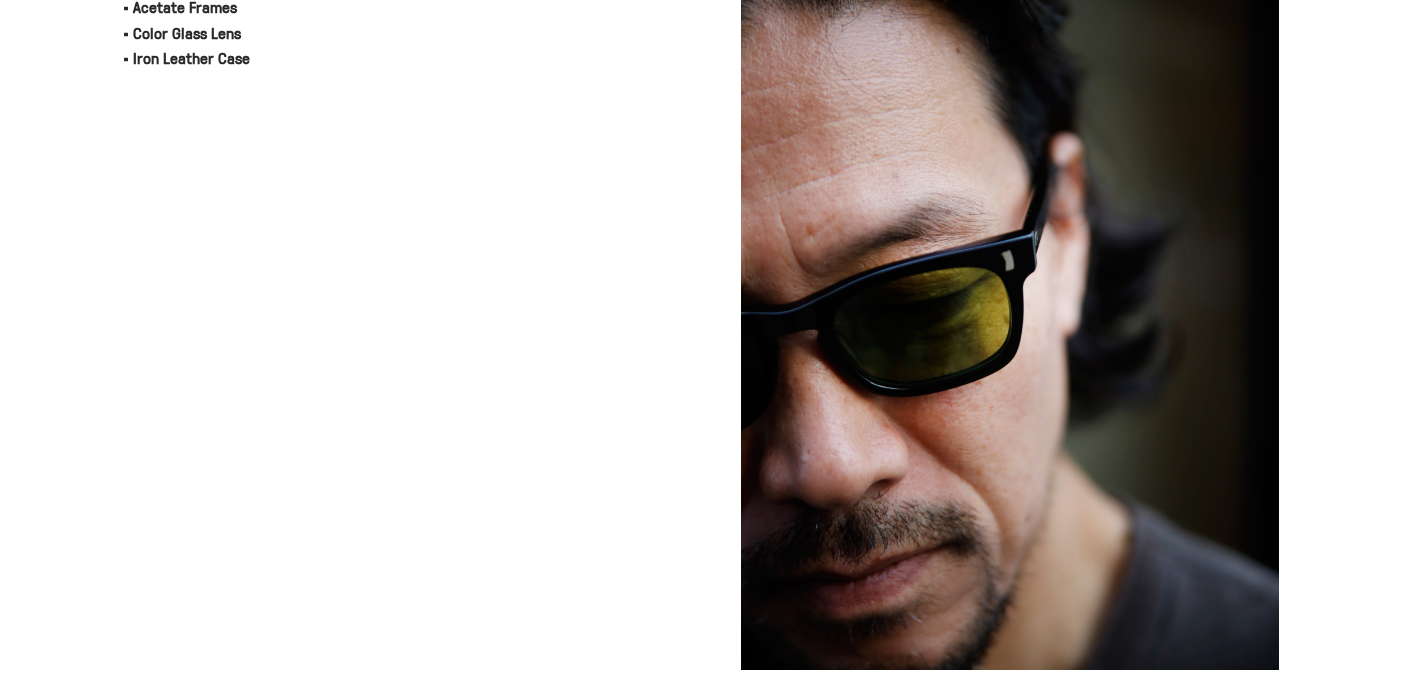 scroll, scrollTop: 884, scrollLeft: 0, axis: vertical 